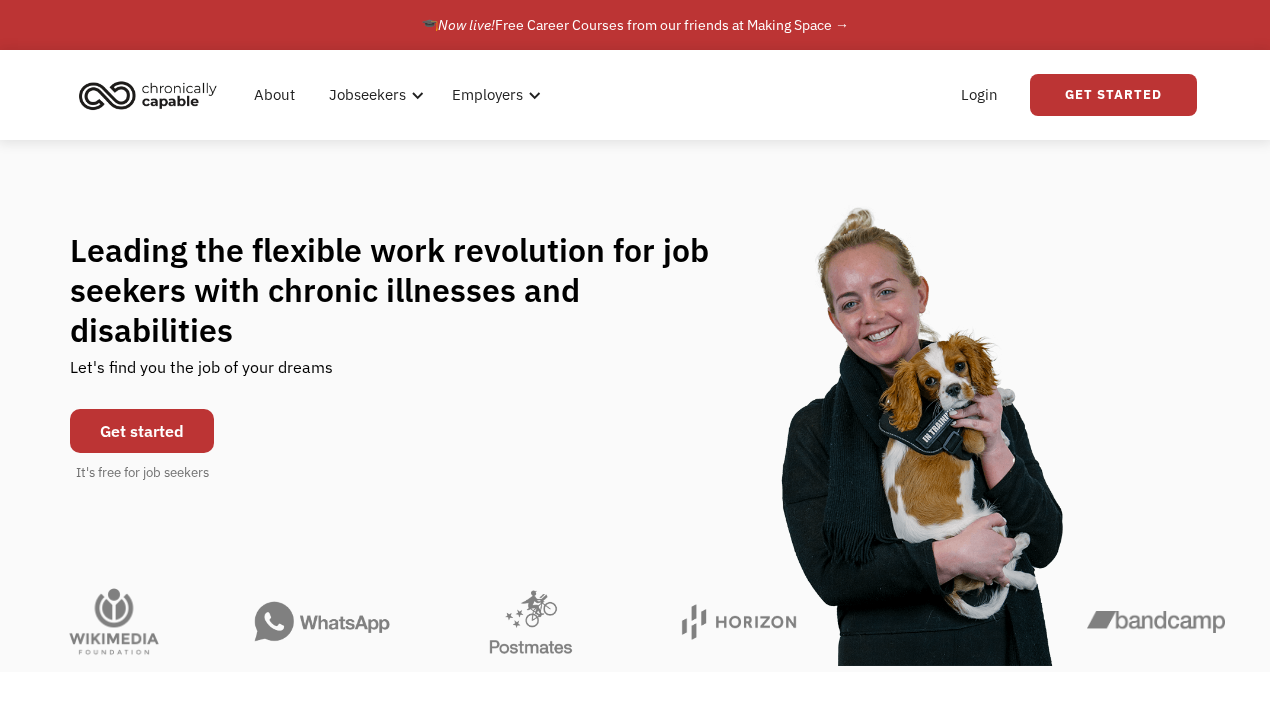 scroll, scrollTop: 0, scrollLeft: 0, axis: both 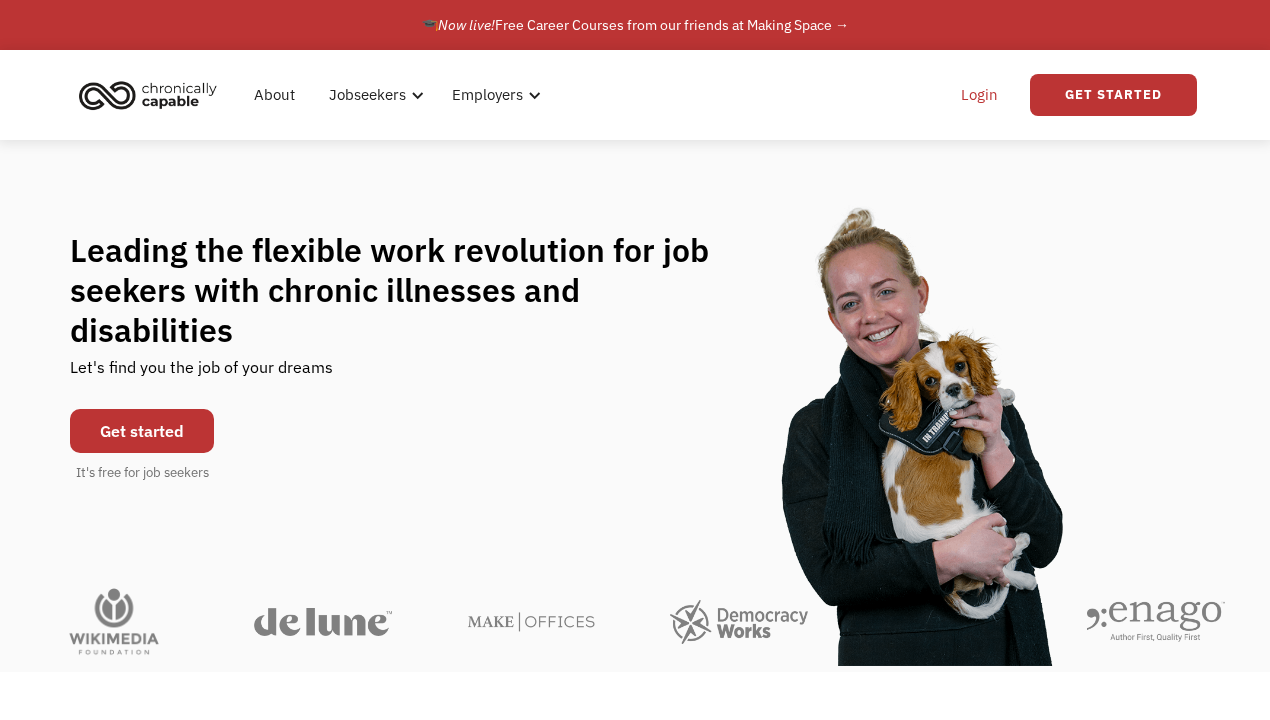 click on "Login" at bounding box center [979, 95] 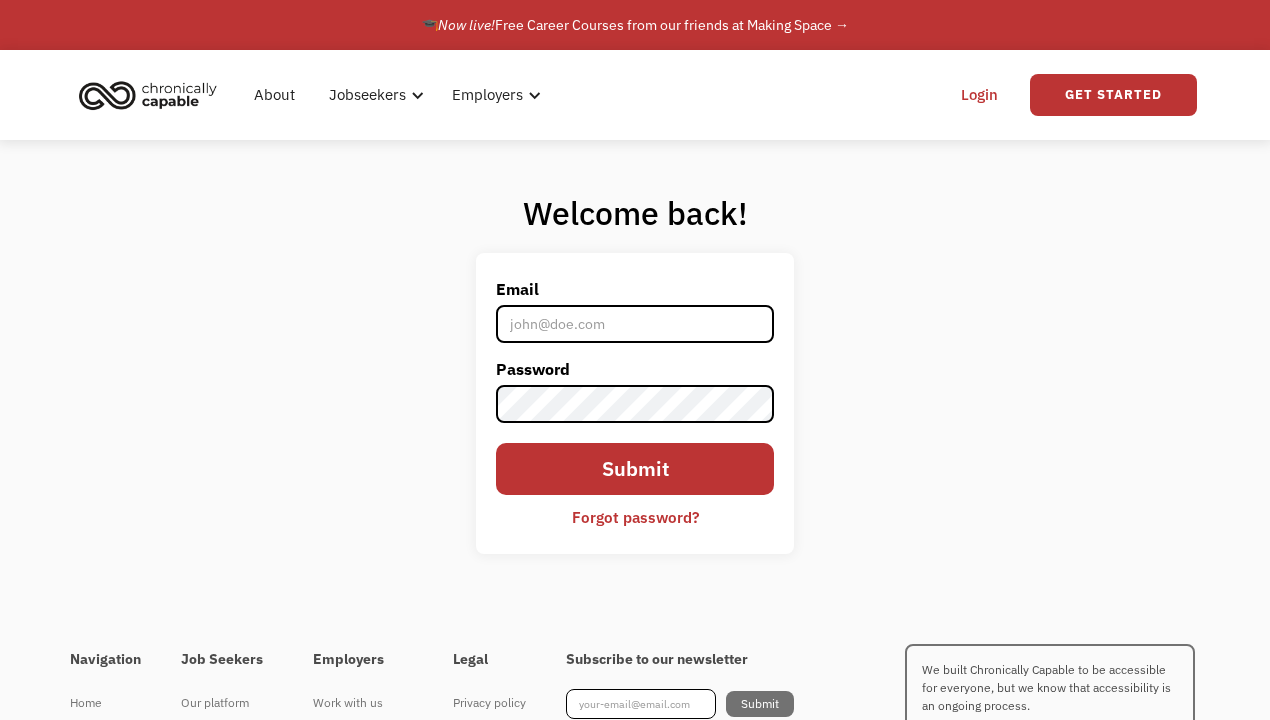 scroll, scrollTop: 0, scrollLeft: 0, axis: both 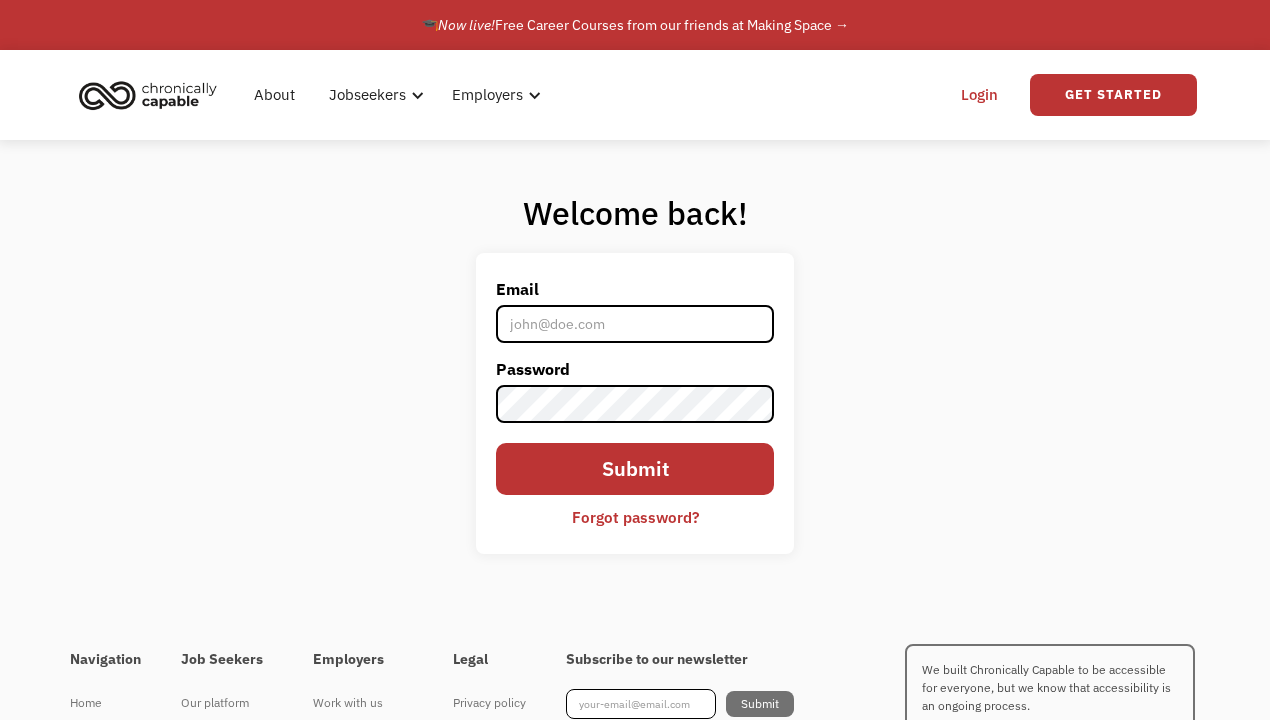 click on "Email" at bounding box center (635, 324) 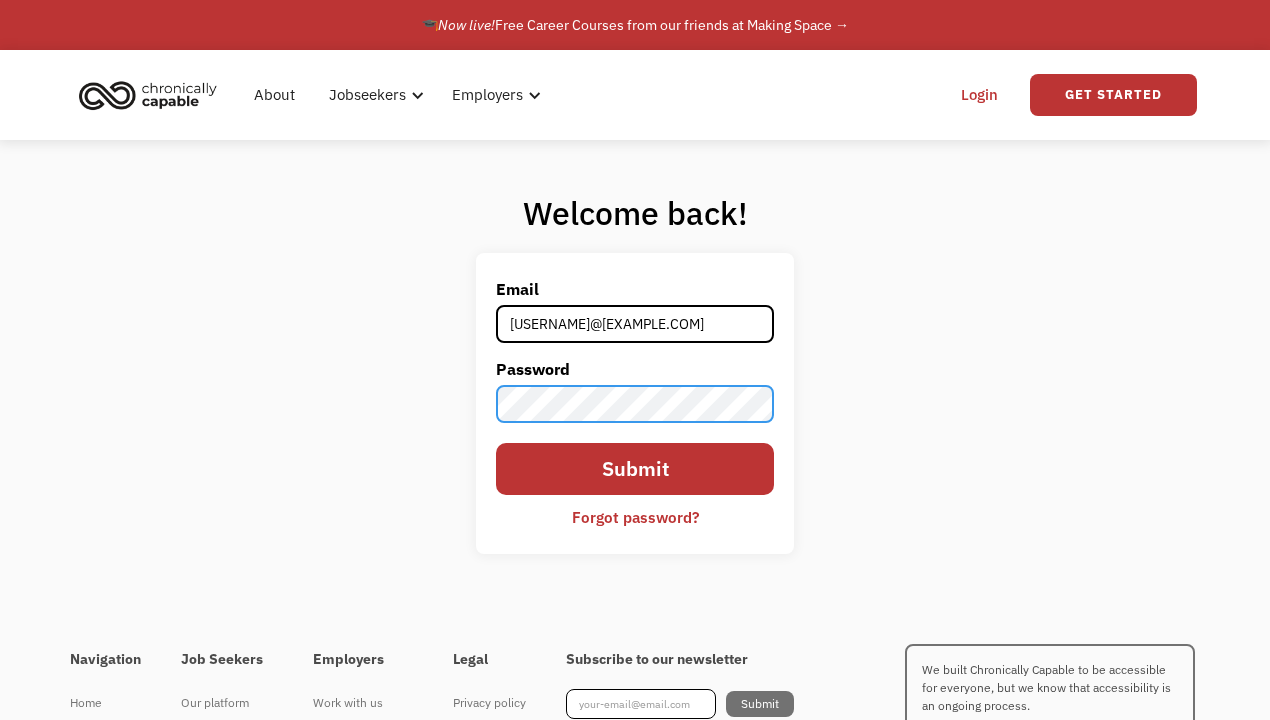click on "Submit" at bounding box center [635, 469] 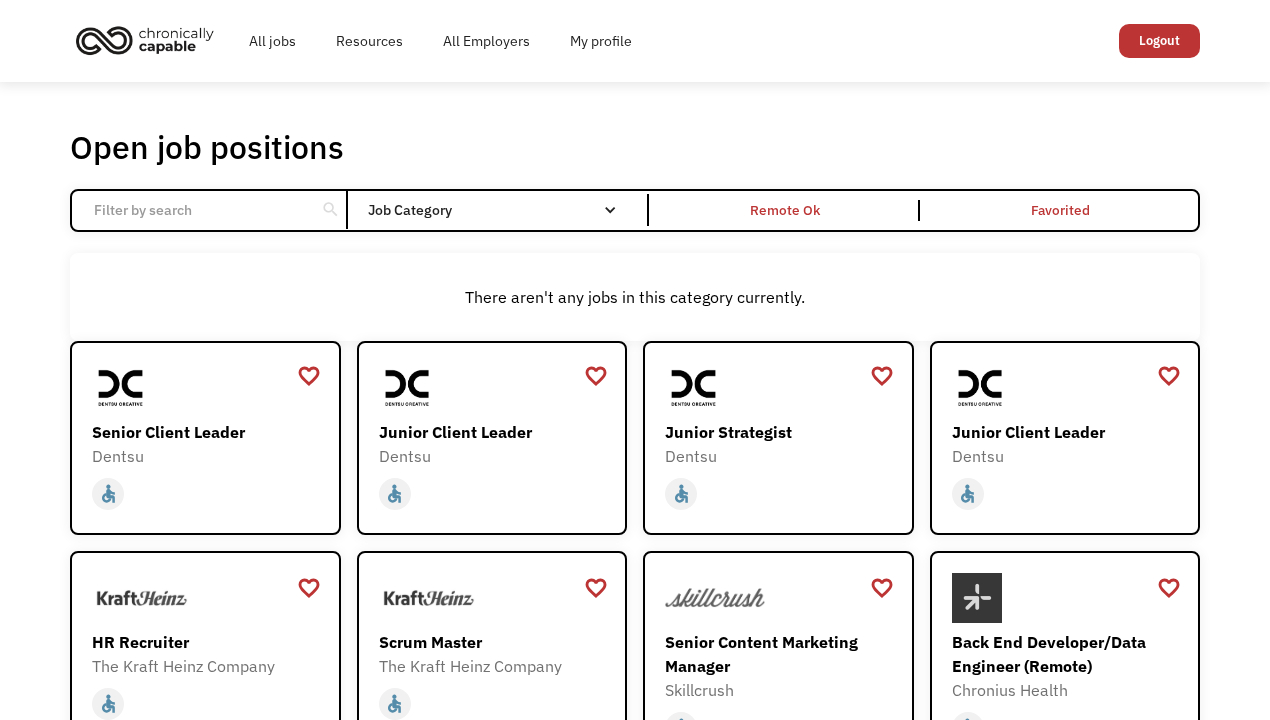 scroll, scrollTop: 0, scrollLeft: 0, axis: both 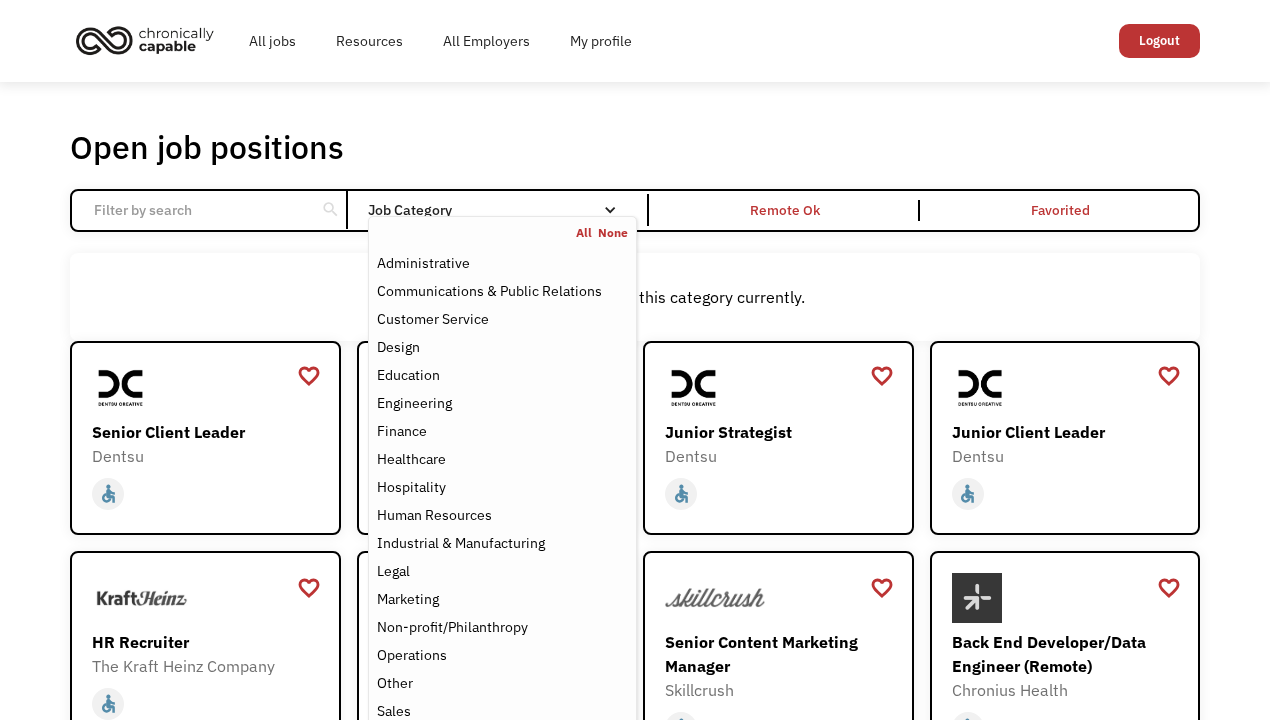 click on "All None Administrative Communications & Public Relations Customer Service Design Education Engineering Finance Healthcare Hospitality Human Resources Industrial & Manufacturing Legal Marketing Non-profit/Philanthropy Operations Other Sales Science Technology Transportation" at bounding box center (502, 517) 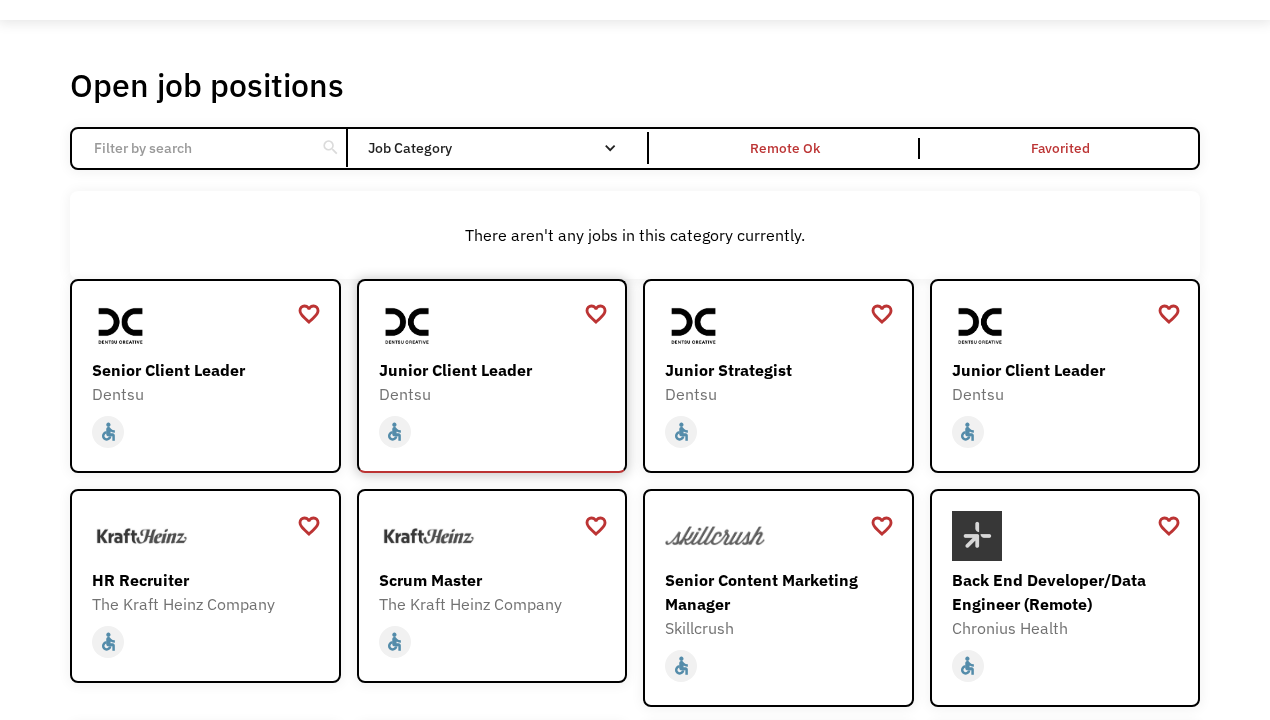 scroll, scrollTop: 0, scrollLeft: 0, axis: both 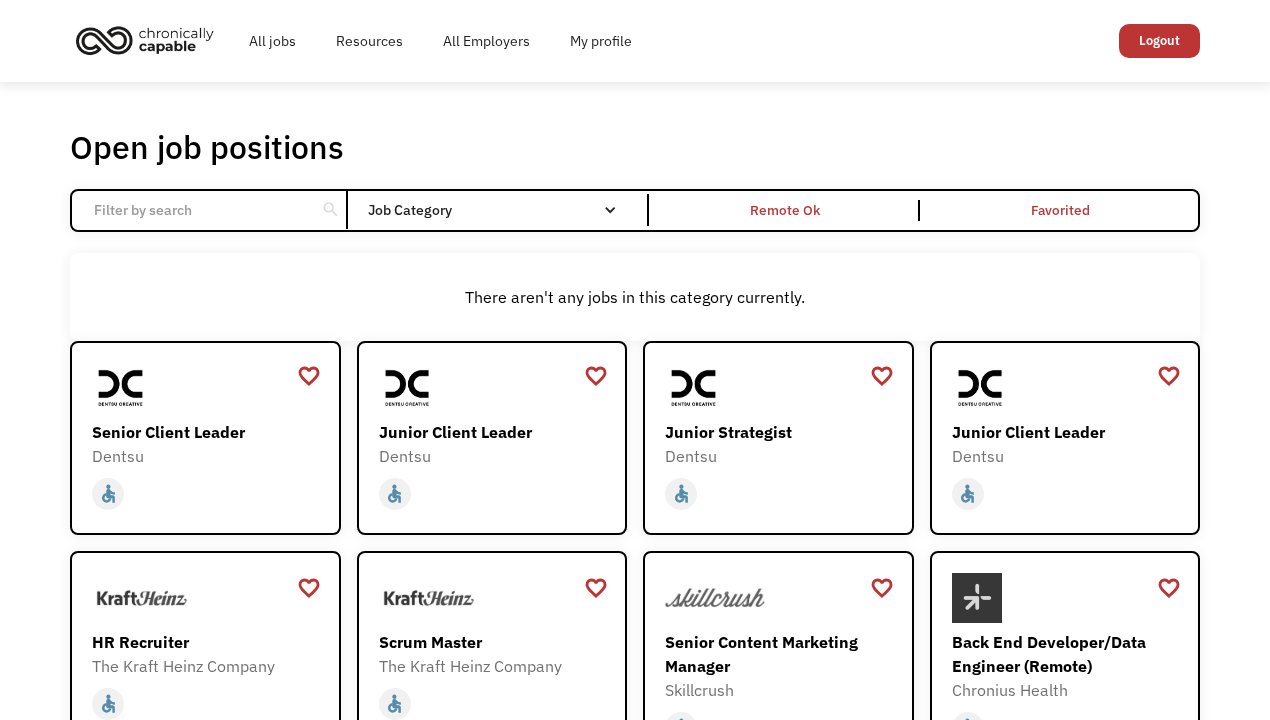 click at bounding box center [193, 210] 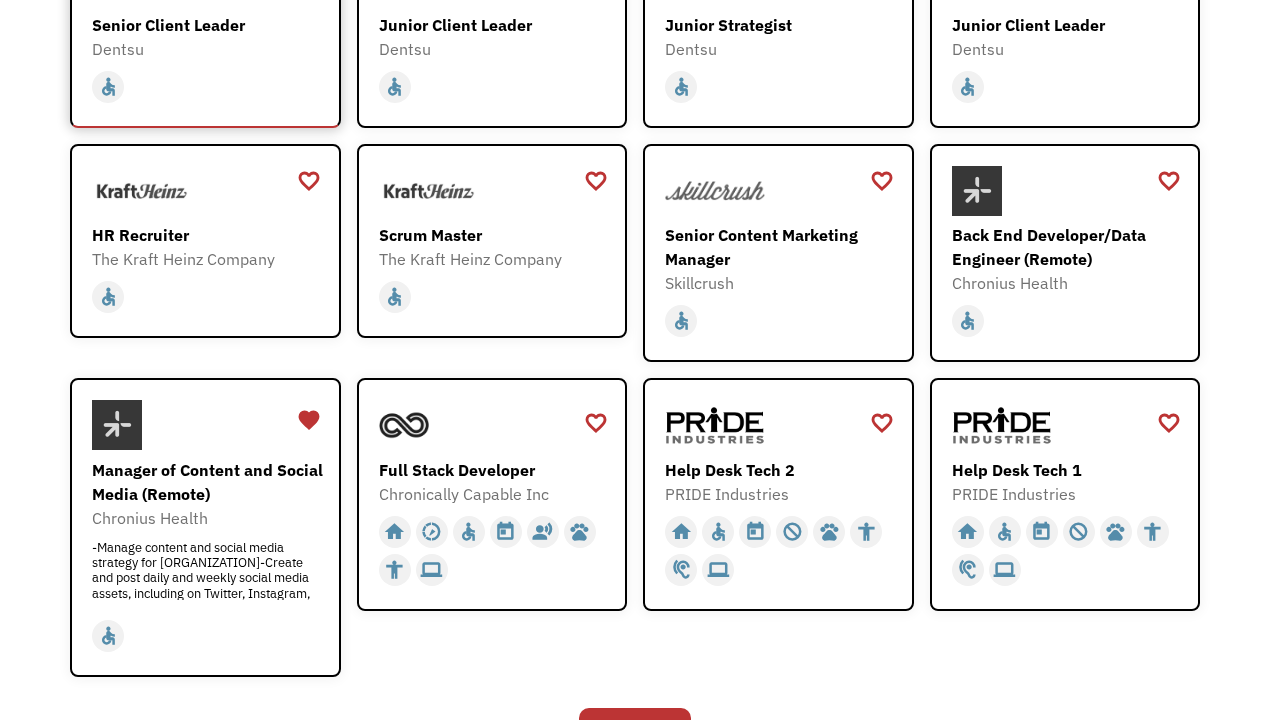 scroll, scrollTop: 408, scrollLeft: 0, axis: vertical 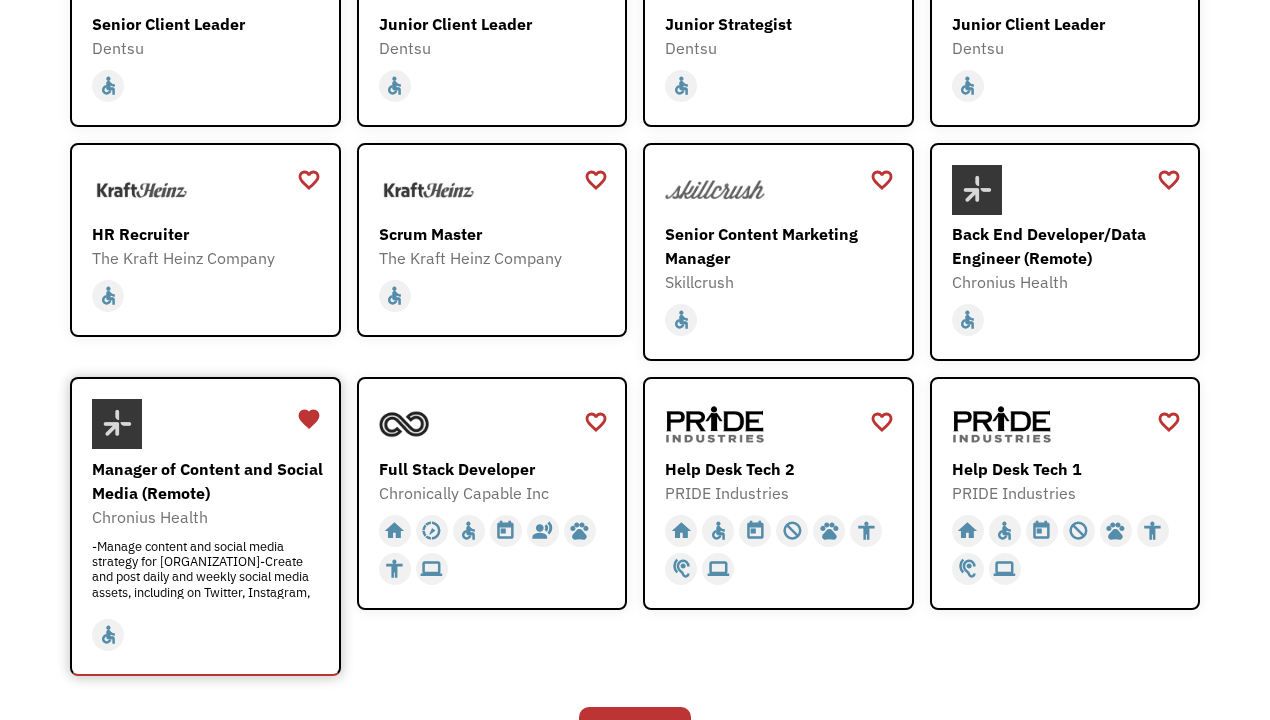 click at bounding box center (208, 424) 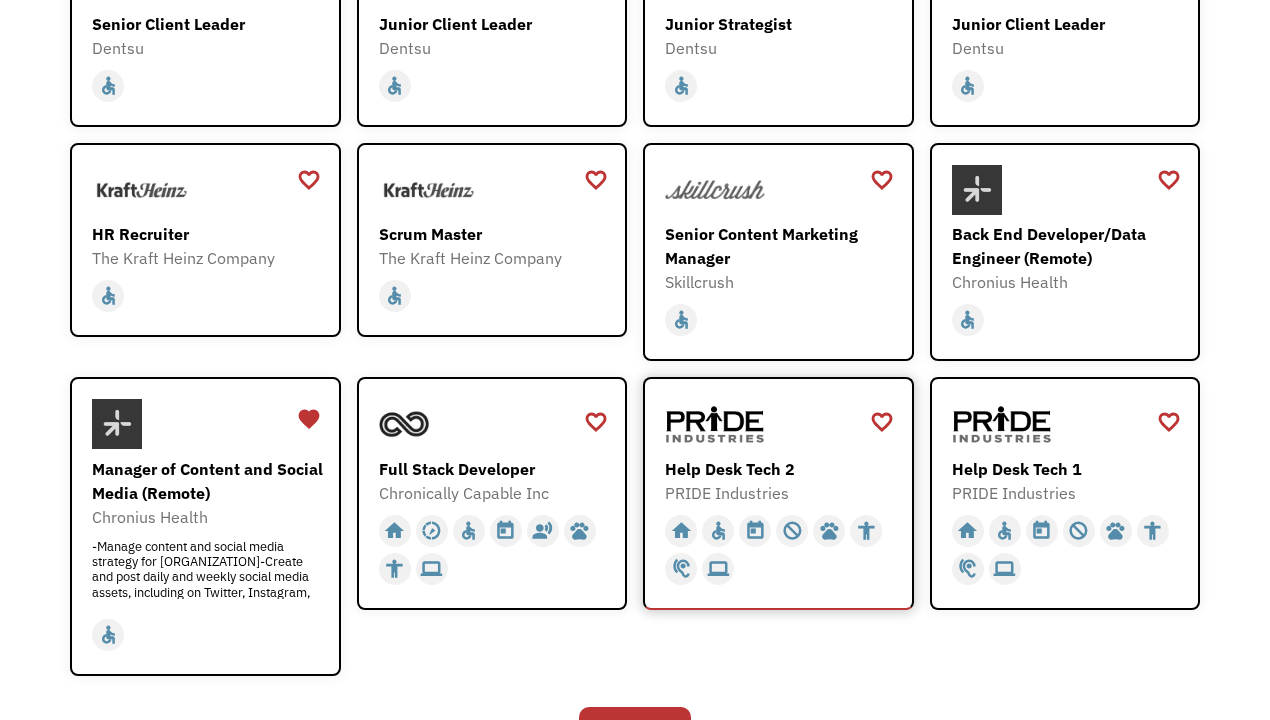 click on "Help Desk Tech 2" at bounding box center (781, 469) 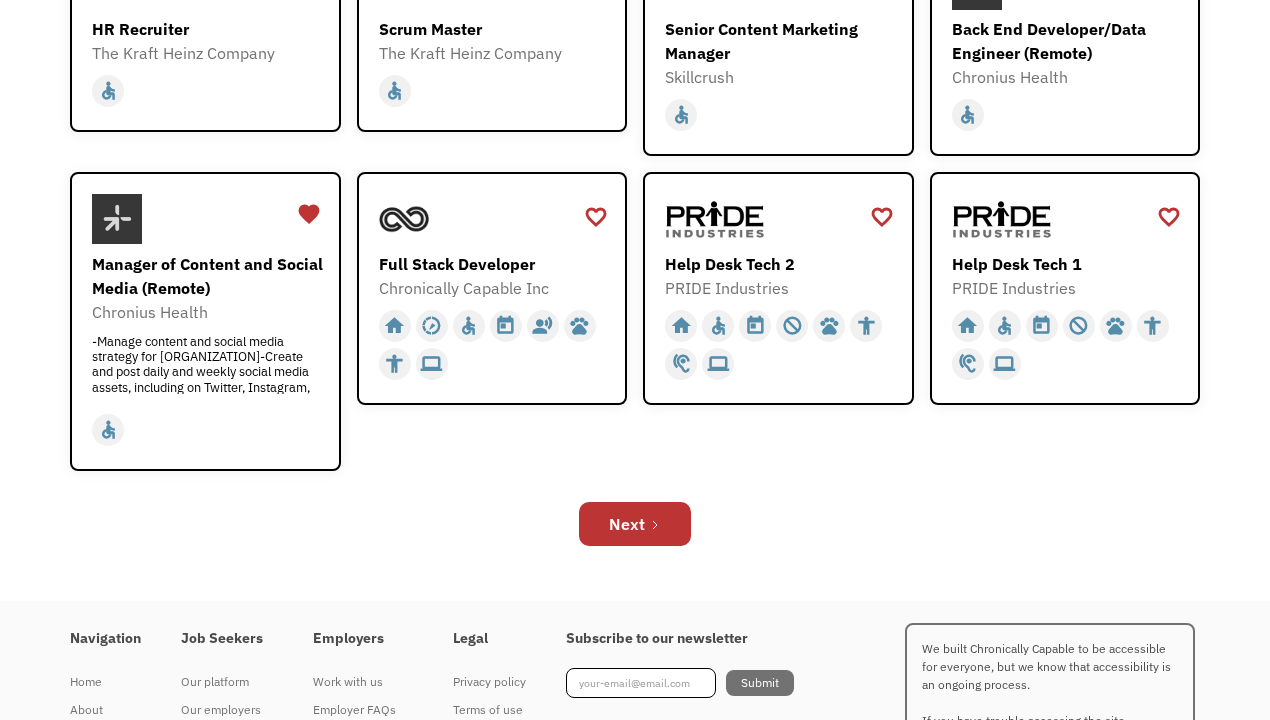 scroll, scrollTop: 615, scrollLeft: 0, axis: vertical 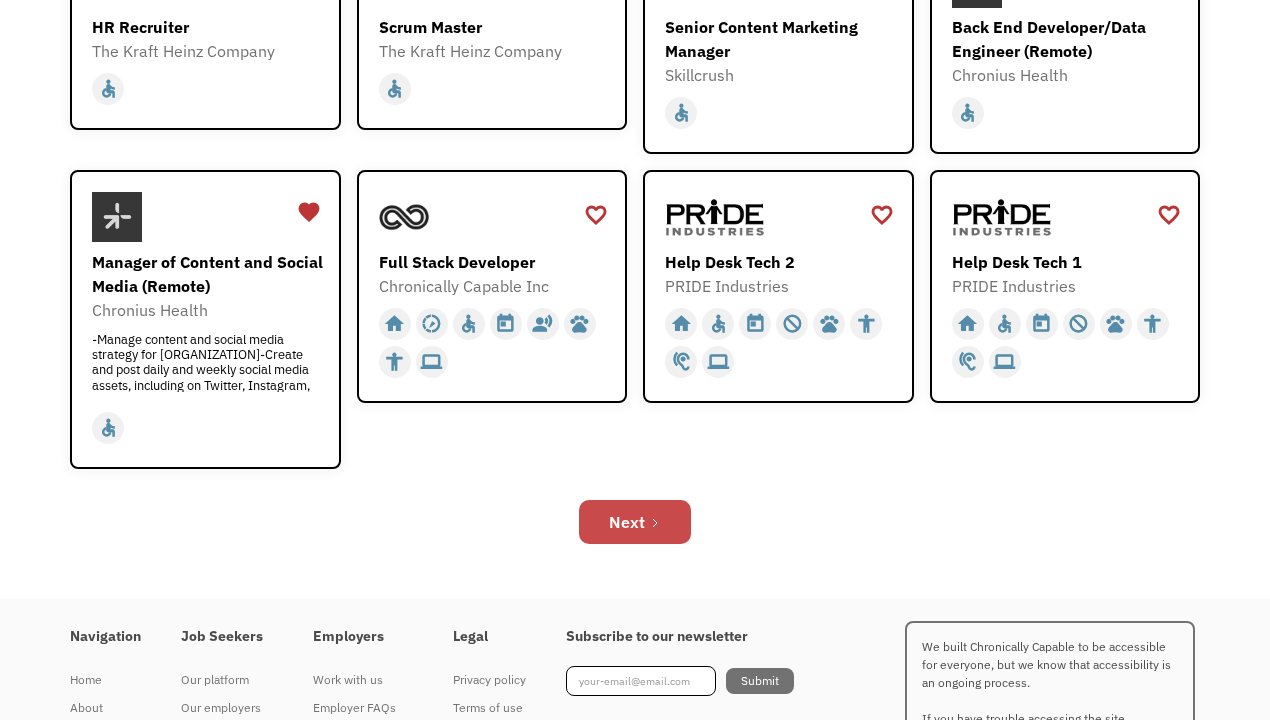 click on "Next" at bounding box center [627, 522] 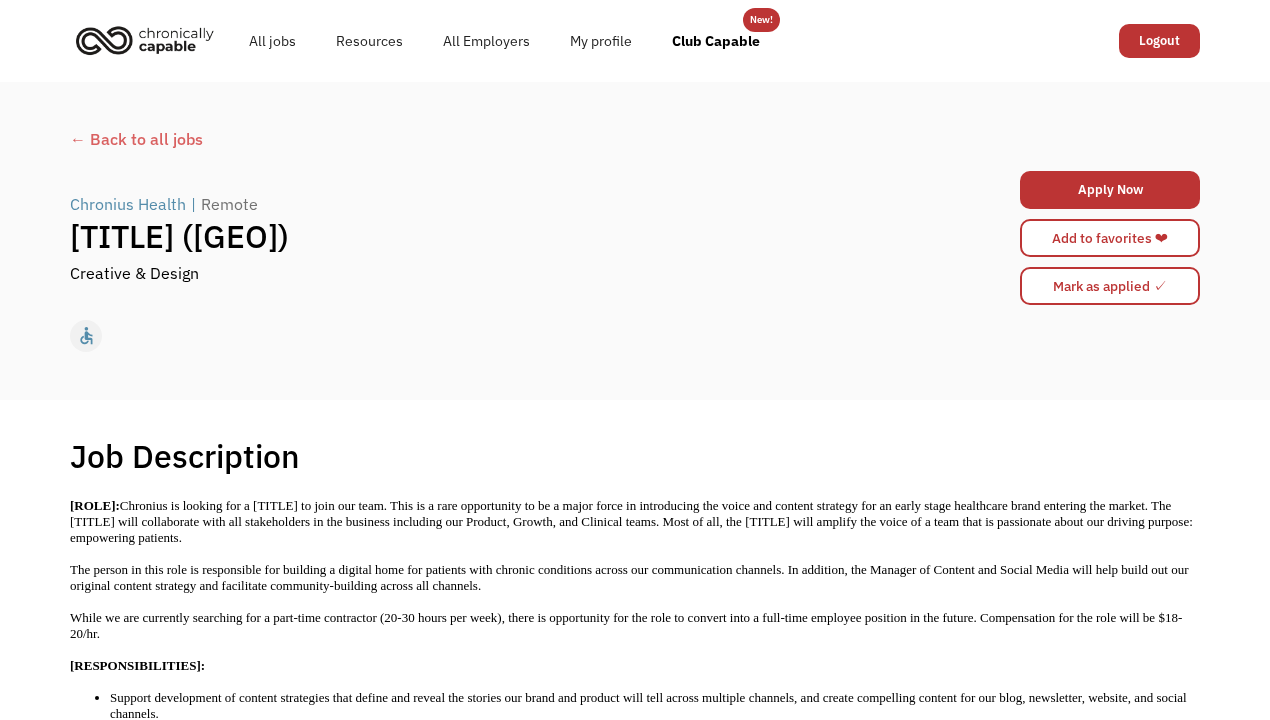 scroll, scrollTop: 0, scrollLeft: 0, axis: both 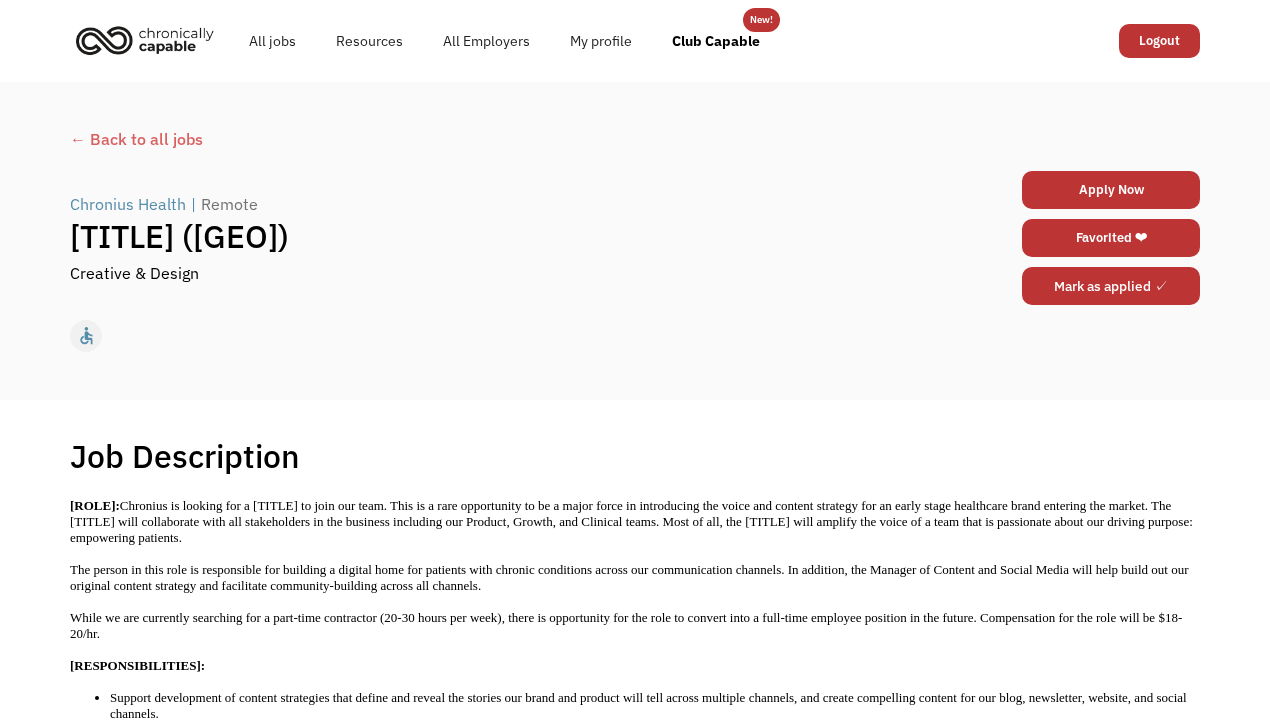 click on "Mark as applied ✓" at bounding box center [1111, 286] 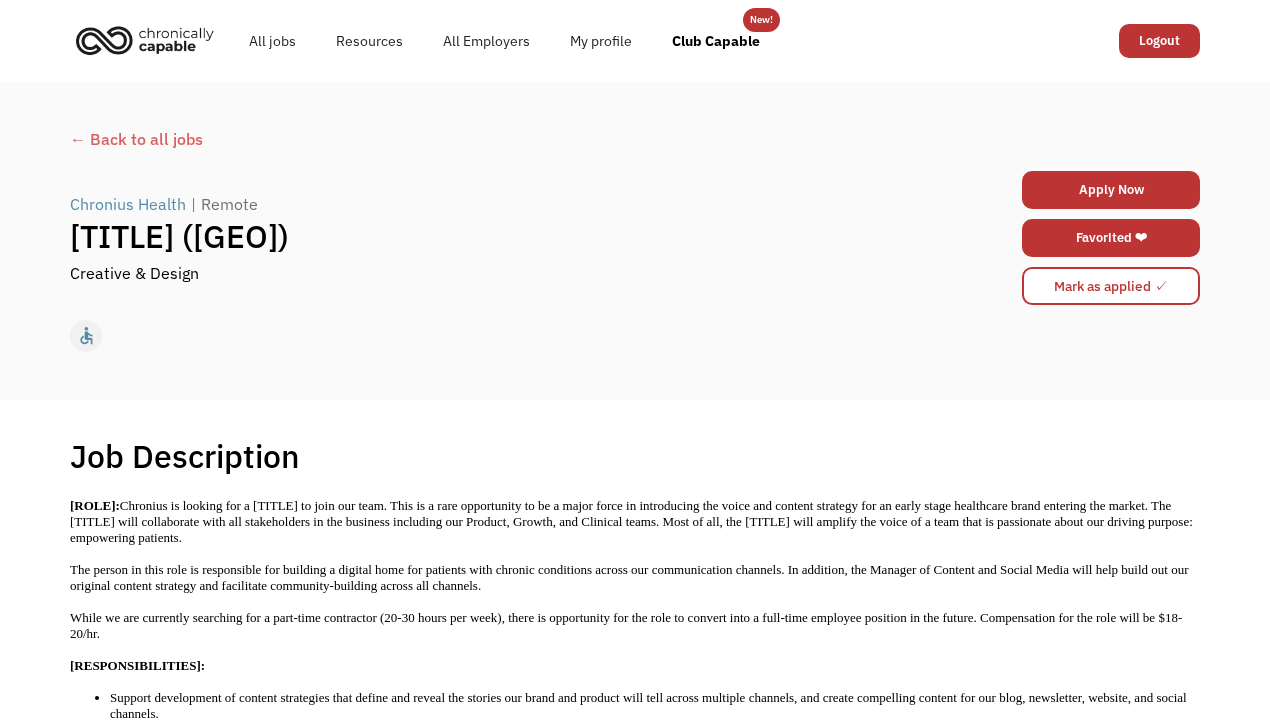 click on "← Back to all jobs" at bounding box center [635, 139] 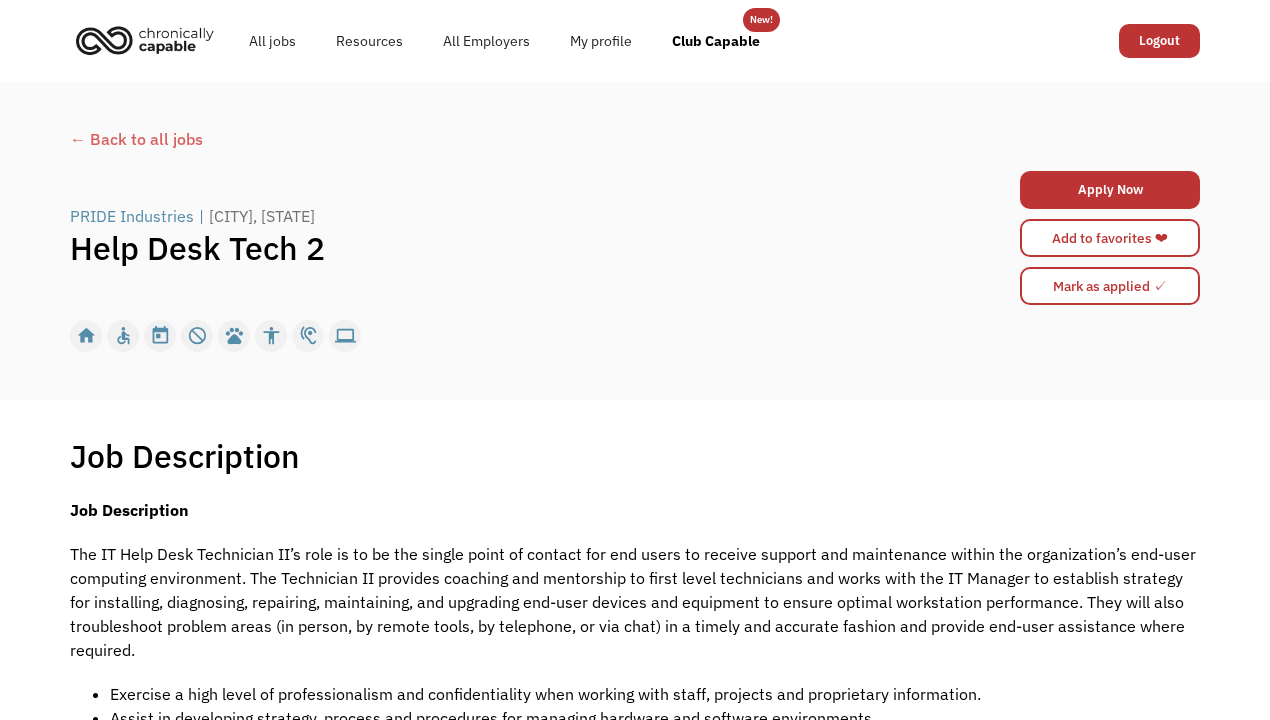 scroll, scrollTop: 0, scrollLeft: 0, axis: both 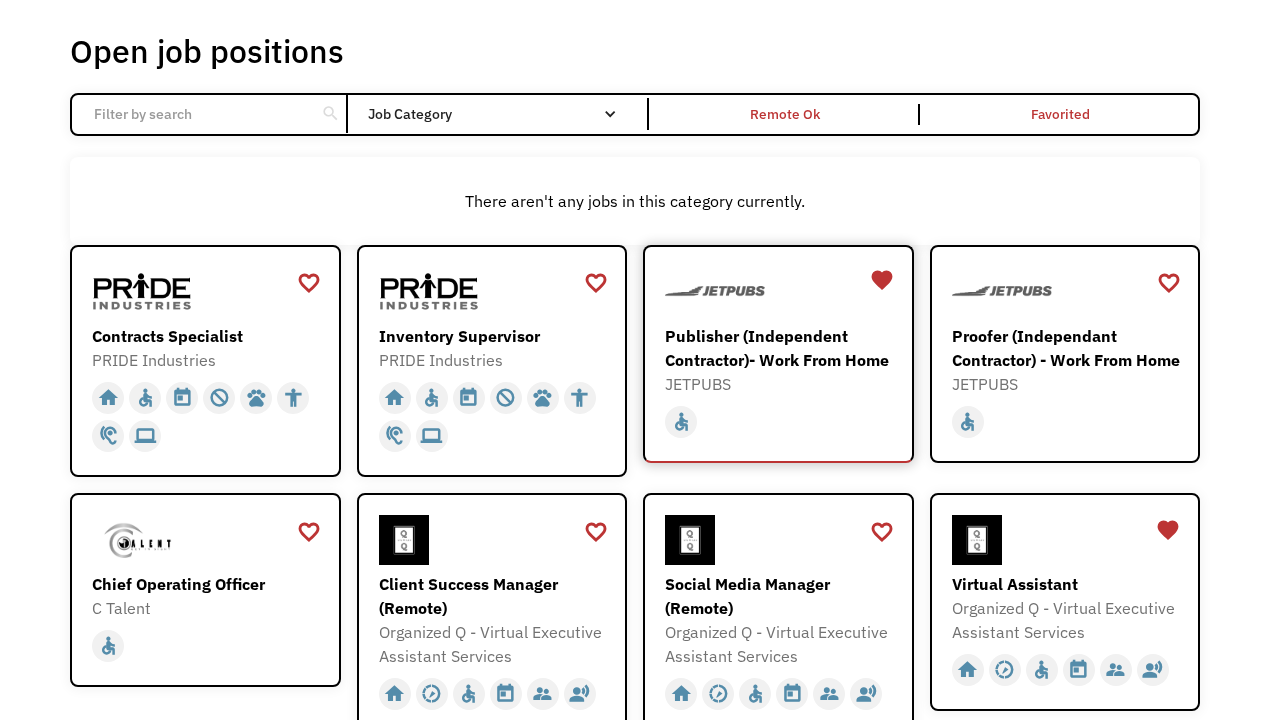 click on "Publisher (Independent Contractor)- Work From Home" at bounding box center (781, 348) 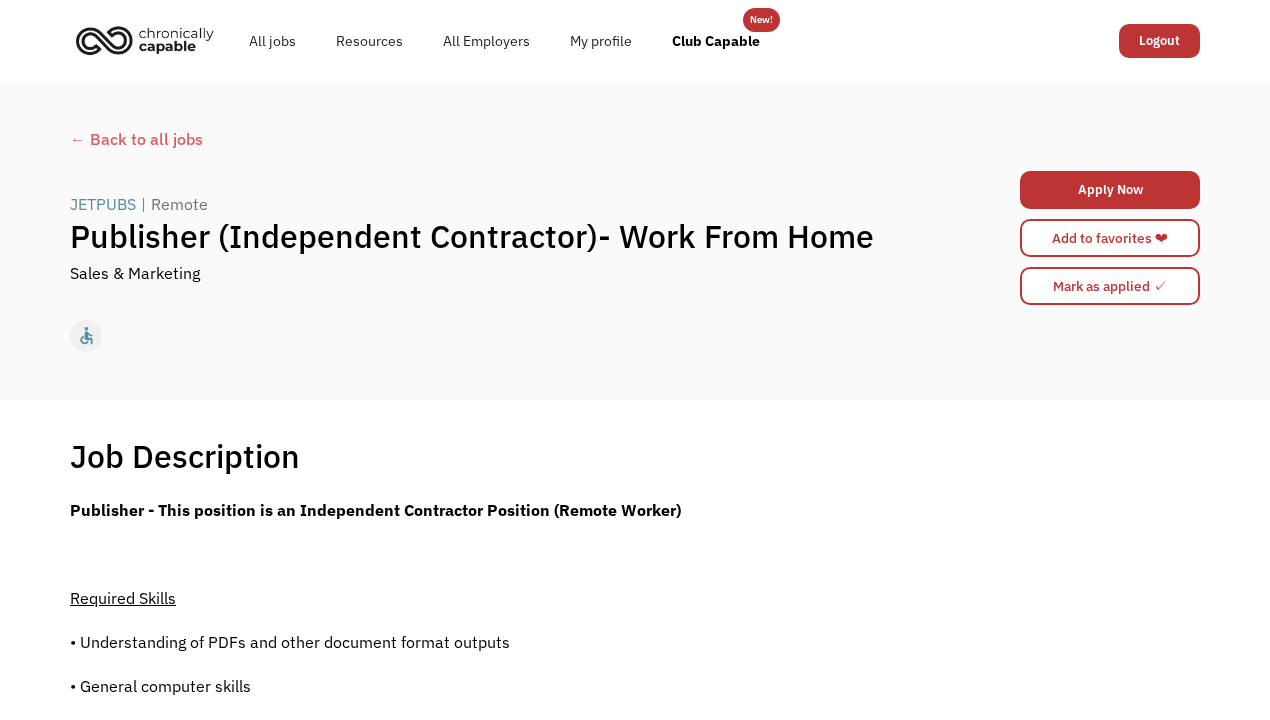 scroll, scrollTop: 0, scrollLeft: 0, axis: both 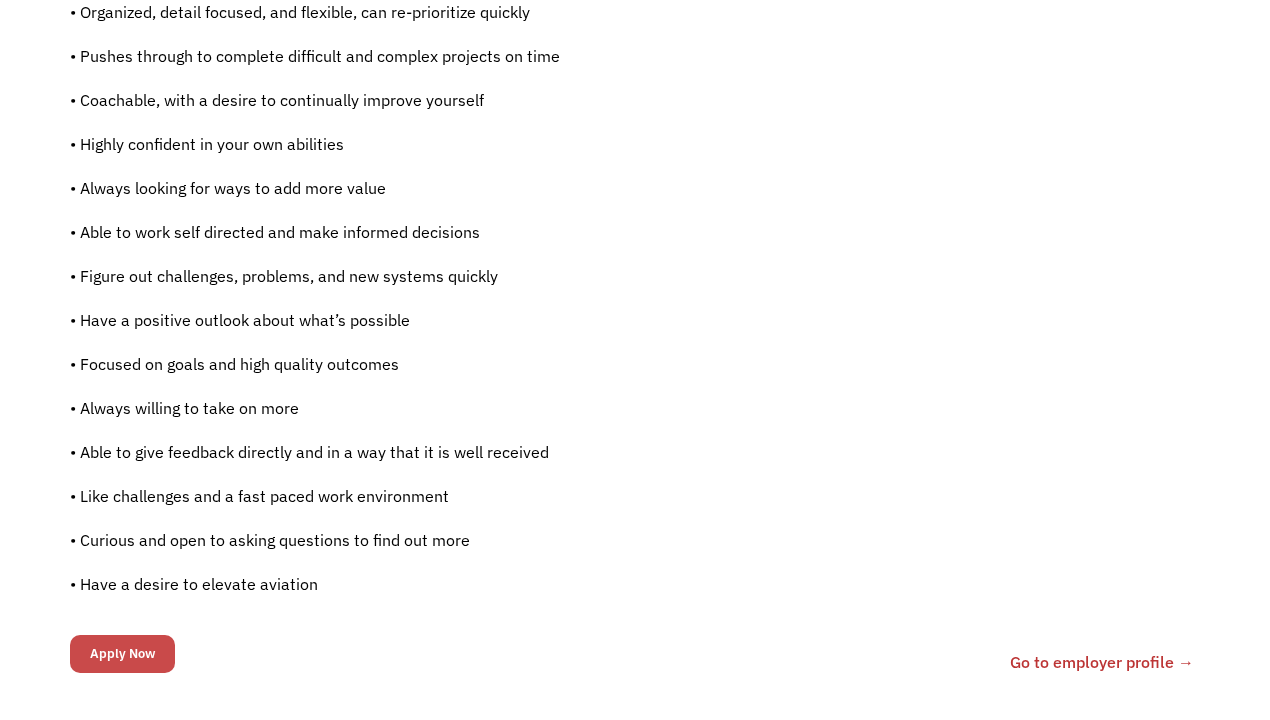 click on "Apply Now" at bounding box center [122, 654] 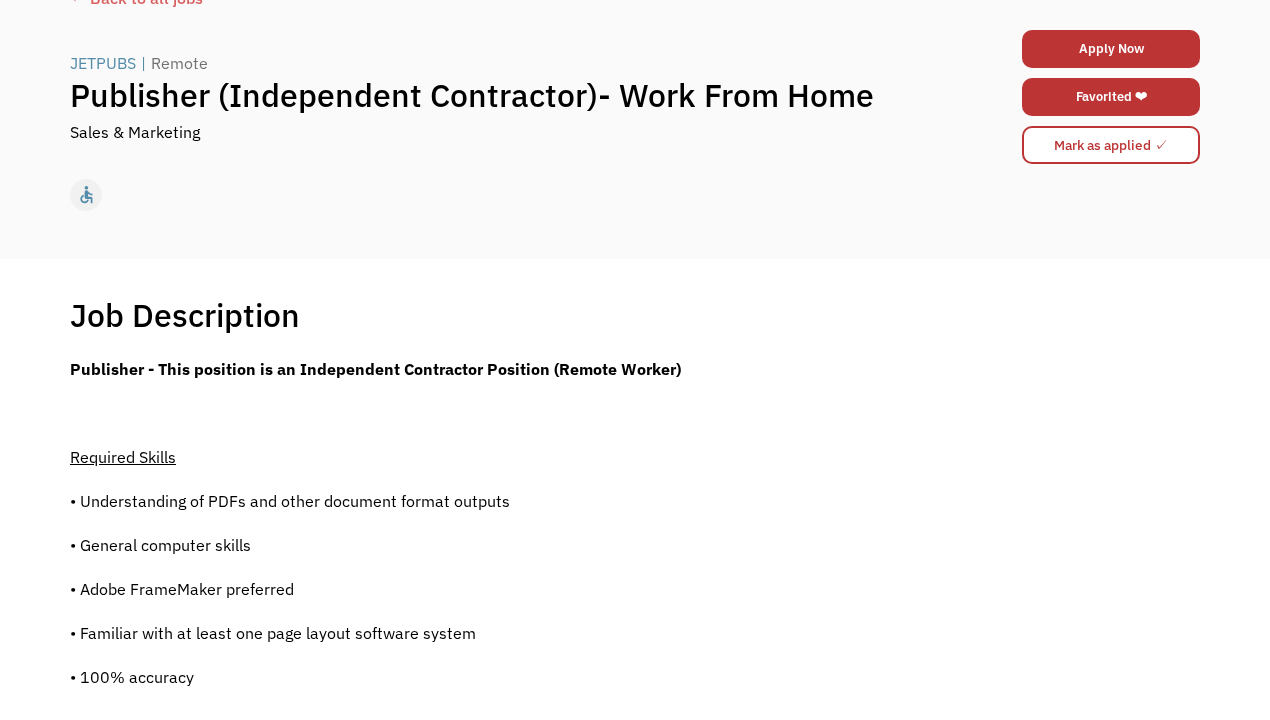 scroll, scrollTop: 0, scrollLeft: 0, axis: both 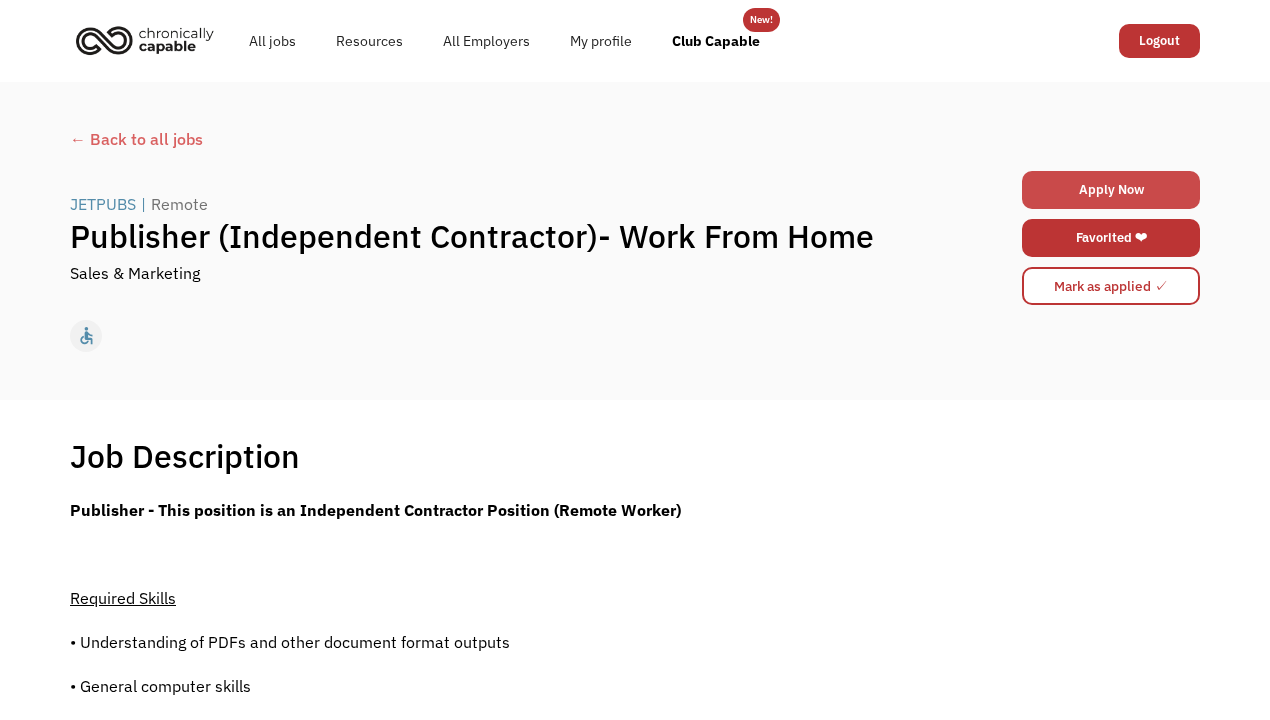 click on "Apply Now" at bounding box center (1111, 190) 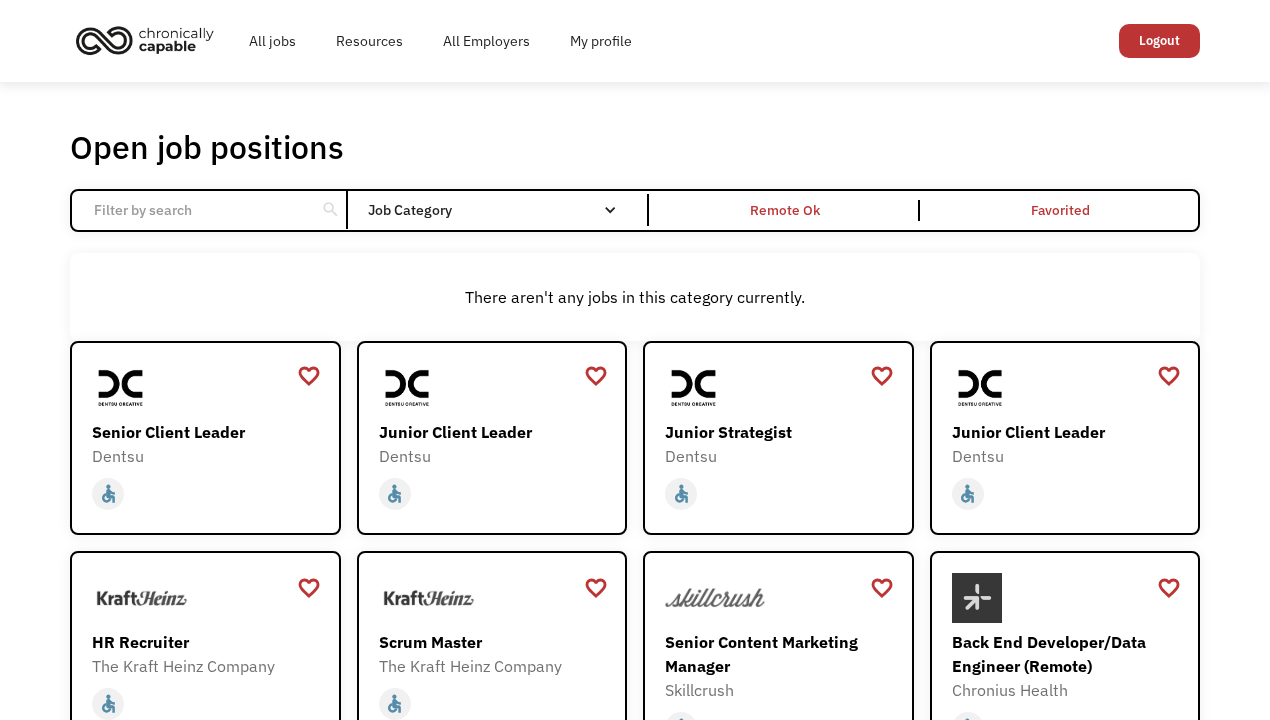 scroll, scrollTop: 0, scrollLeft: 0, axis: both 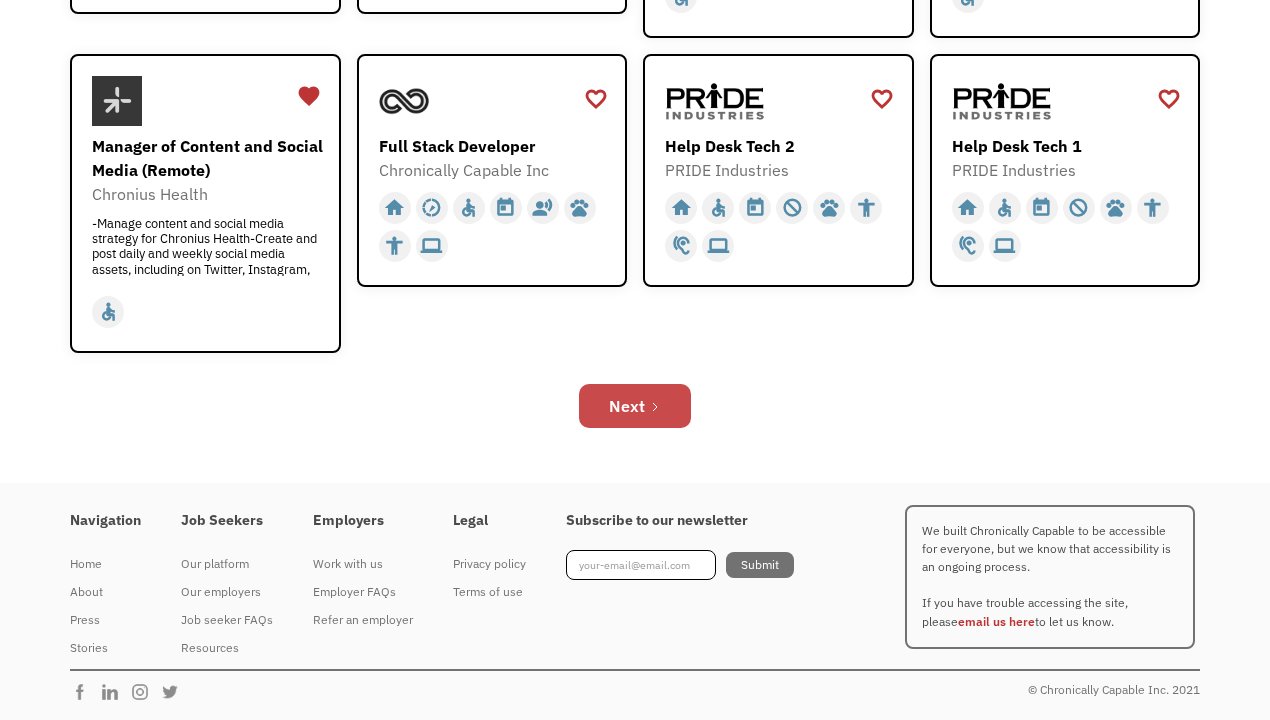 click on "Next" at bounding box center [635, 406] 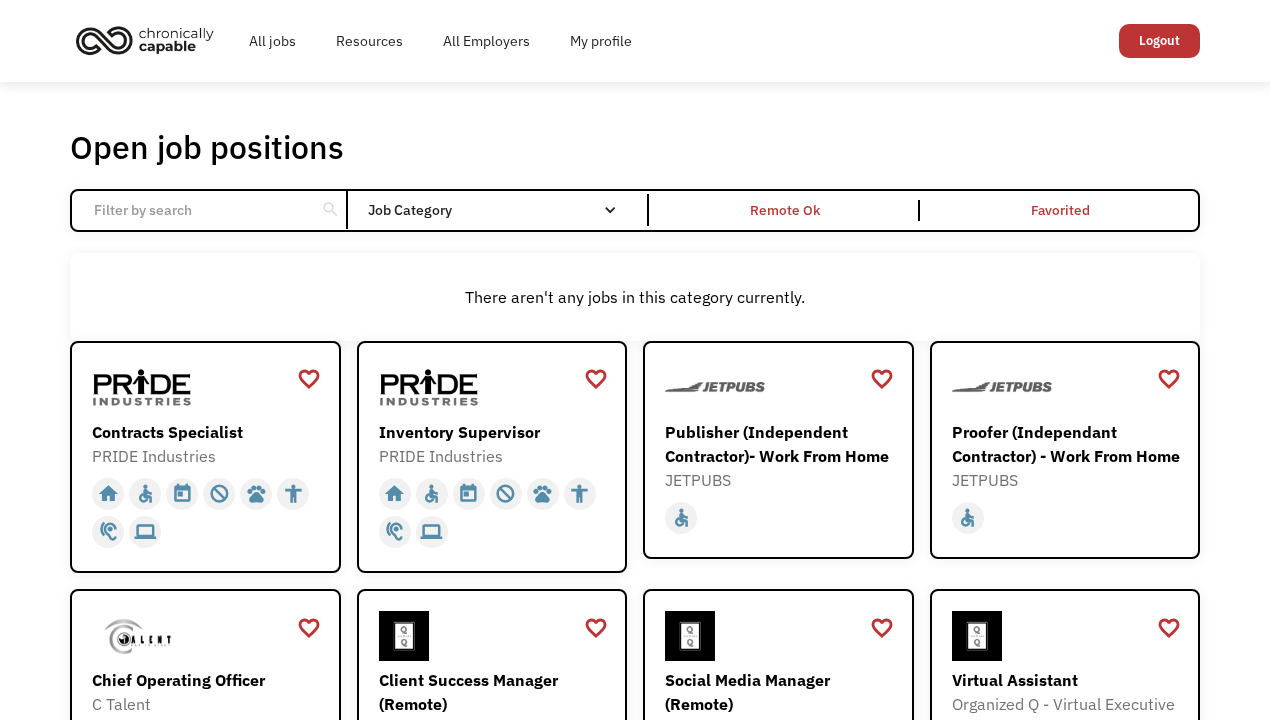 scroll, scrollTop: 0, scrollLeft: 0, axis: both 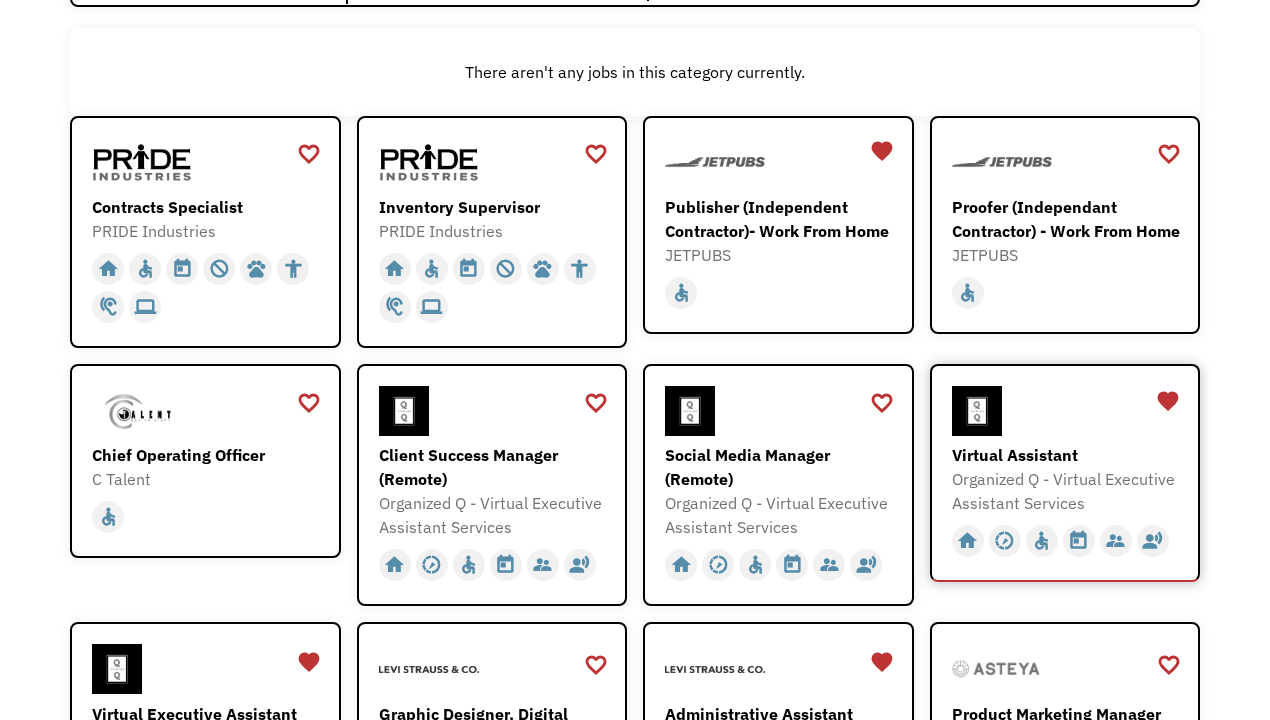 click at bounding box center [1068, 411] 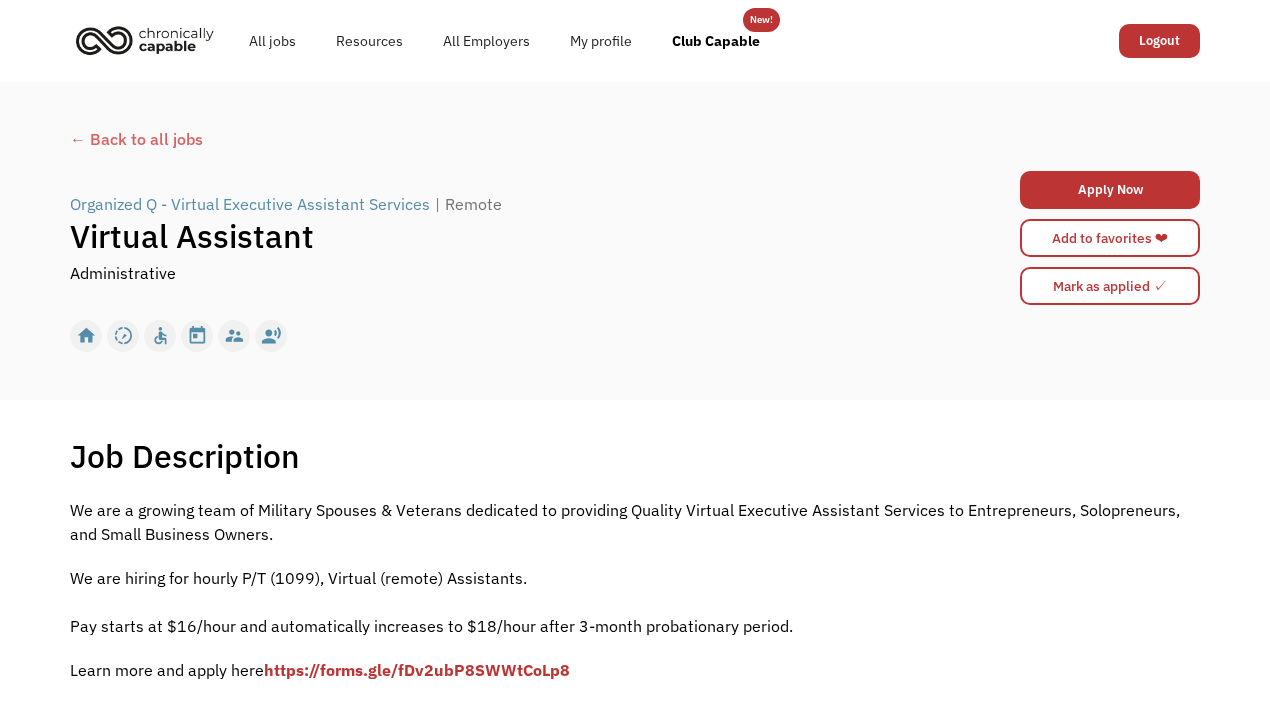 scroll, scrollTop: 0, scrollLeft: 0, axis: both 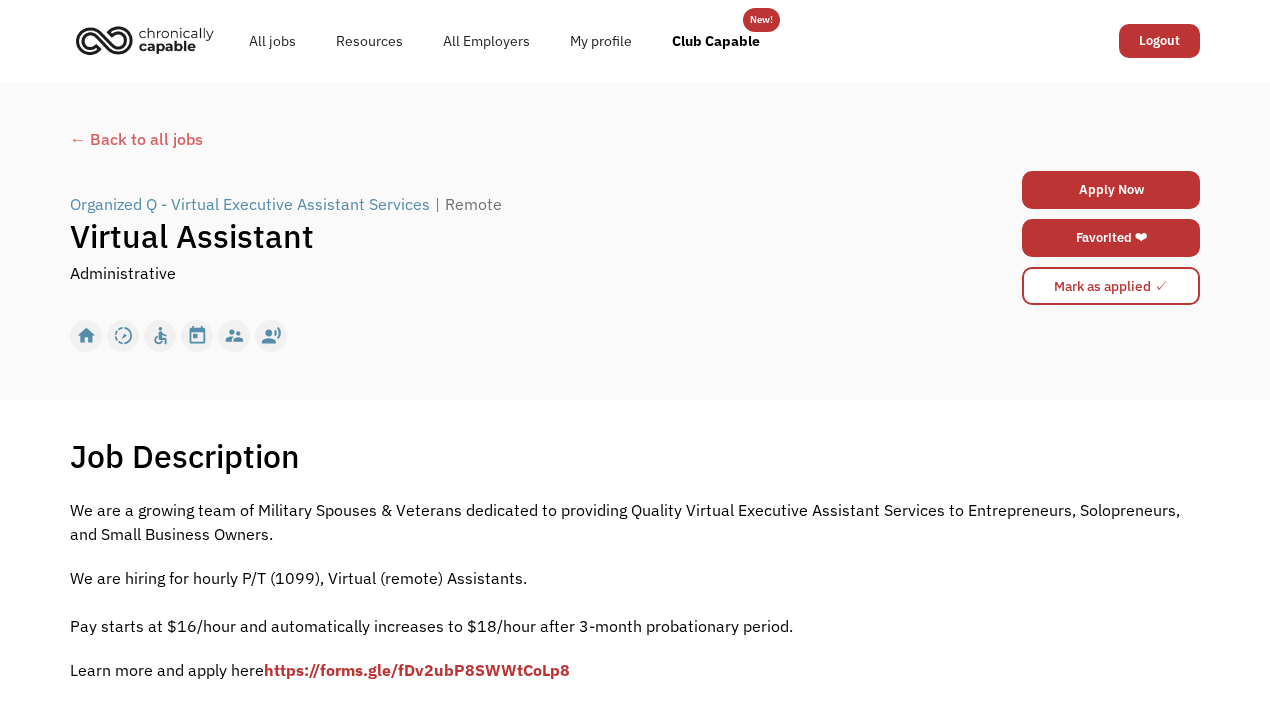 click on "← Back to all jobs" at bounding box center (635, 139) 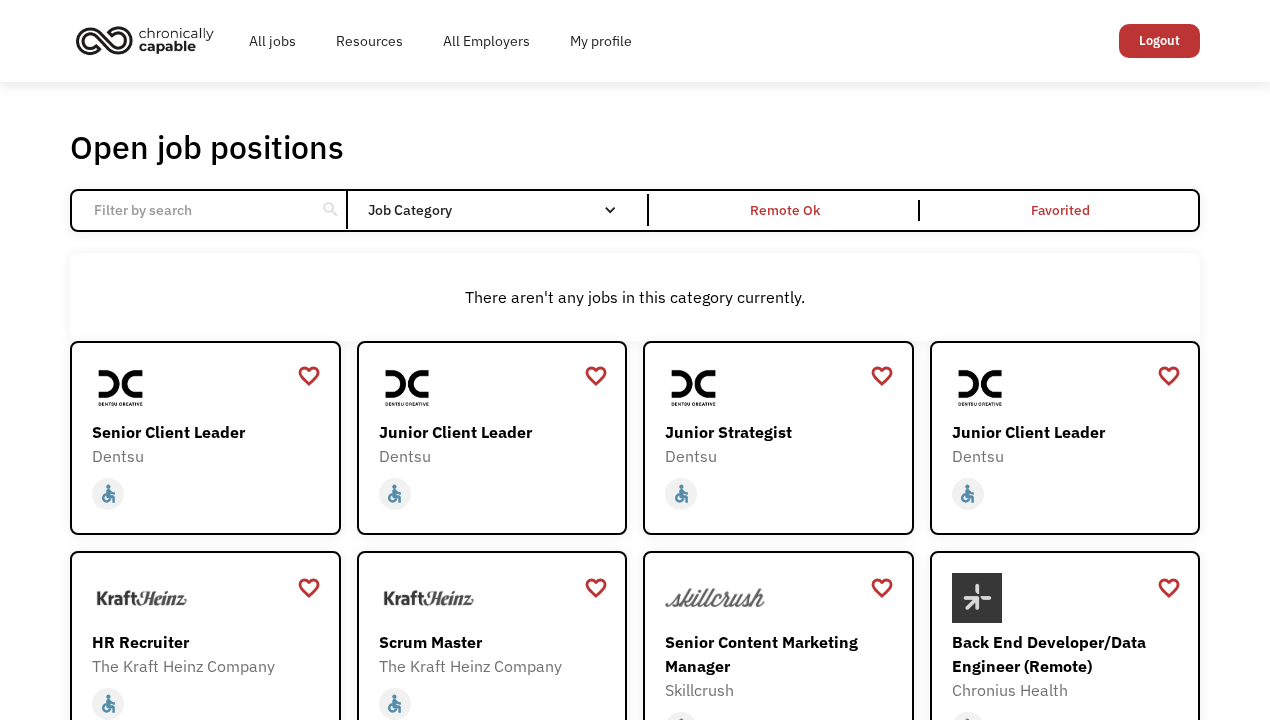 scroll, scrollTop: 0, scrollLeft: 0, axis: both 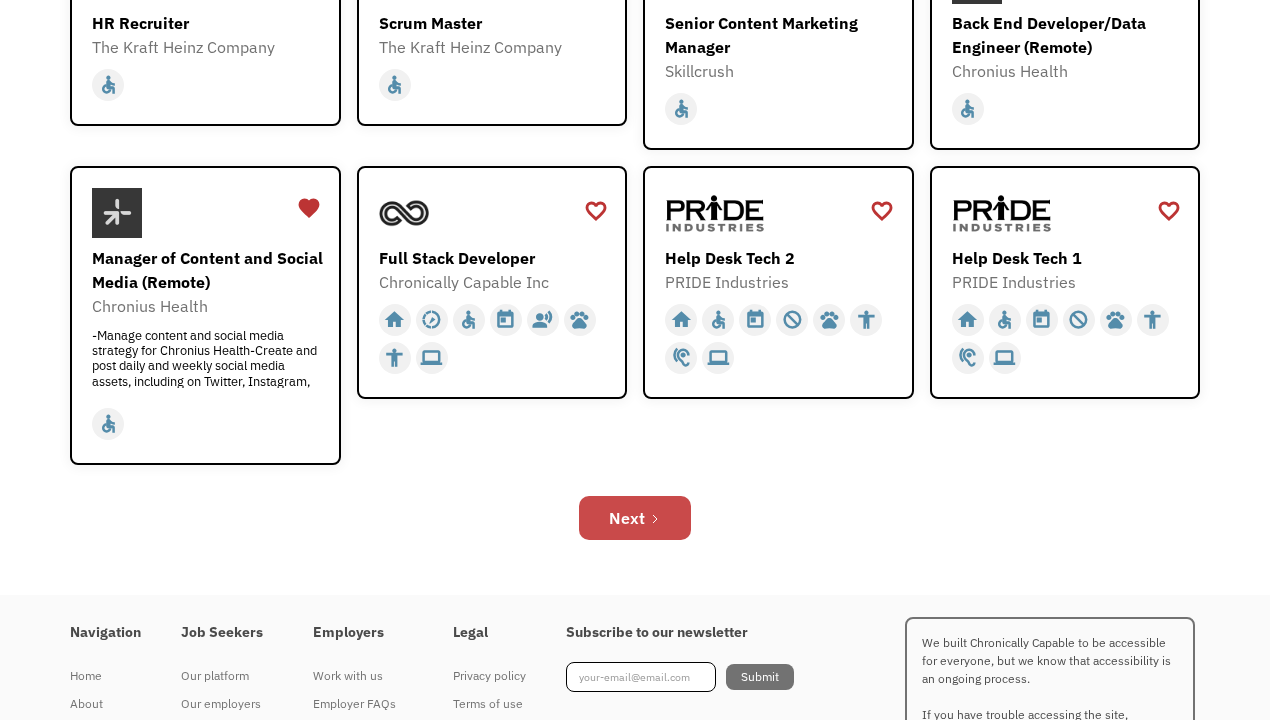 click on "Next" at bounding box center (635, 518) 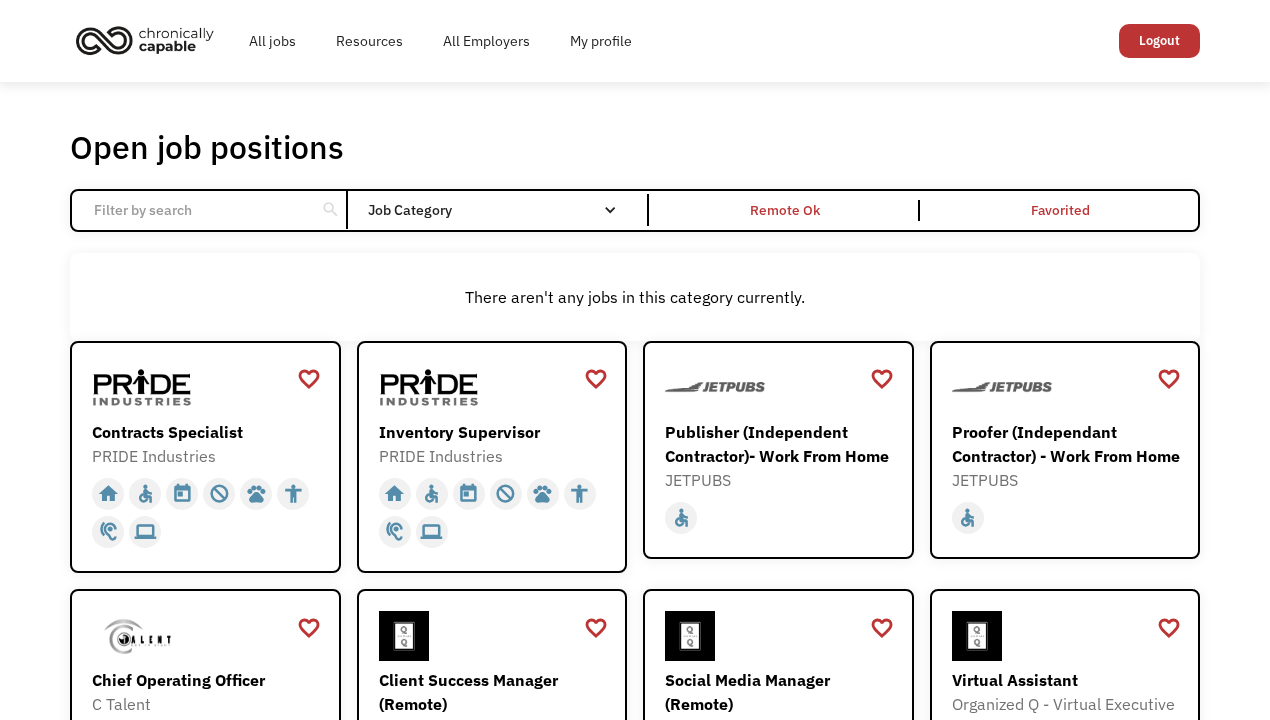 scroll, scrollTop: 0, scrollLeft: 0, axis: both 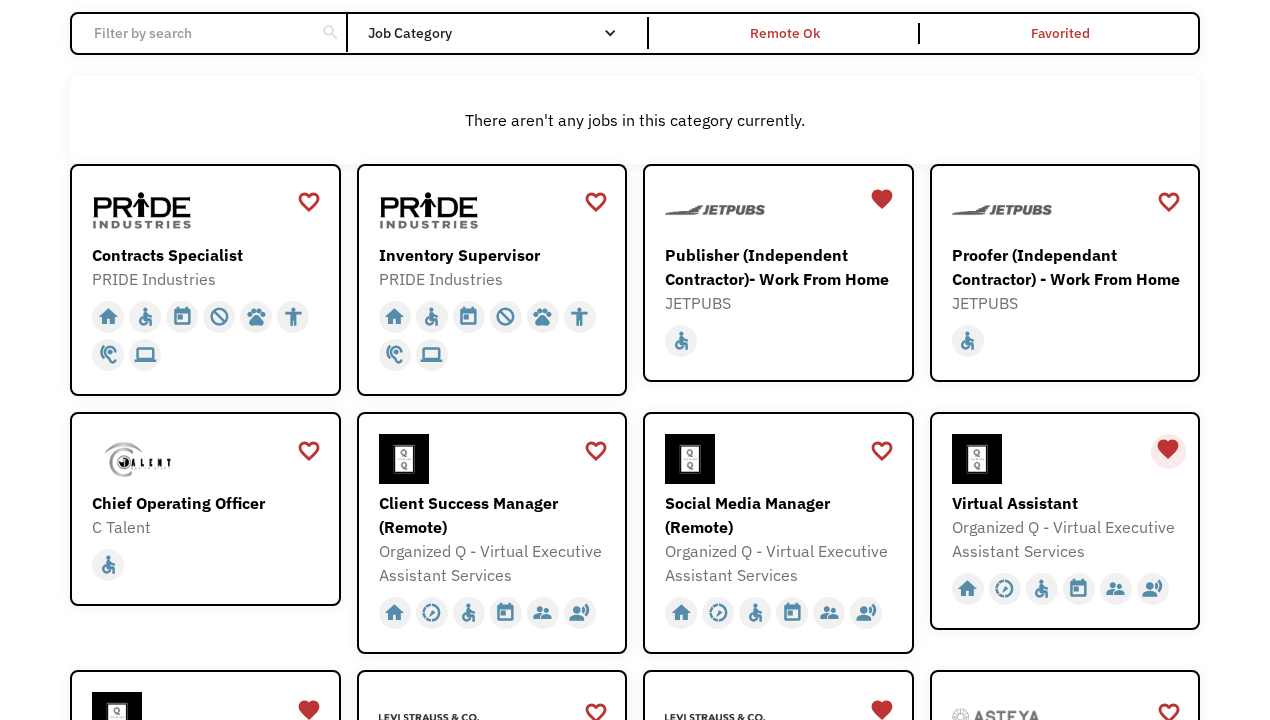click on "favorite" at bounding box center [1168, 449] 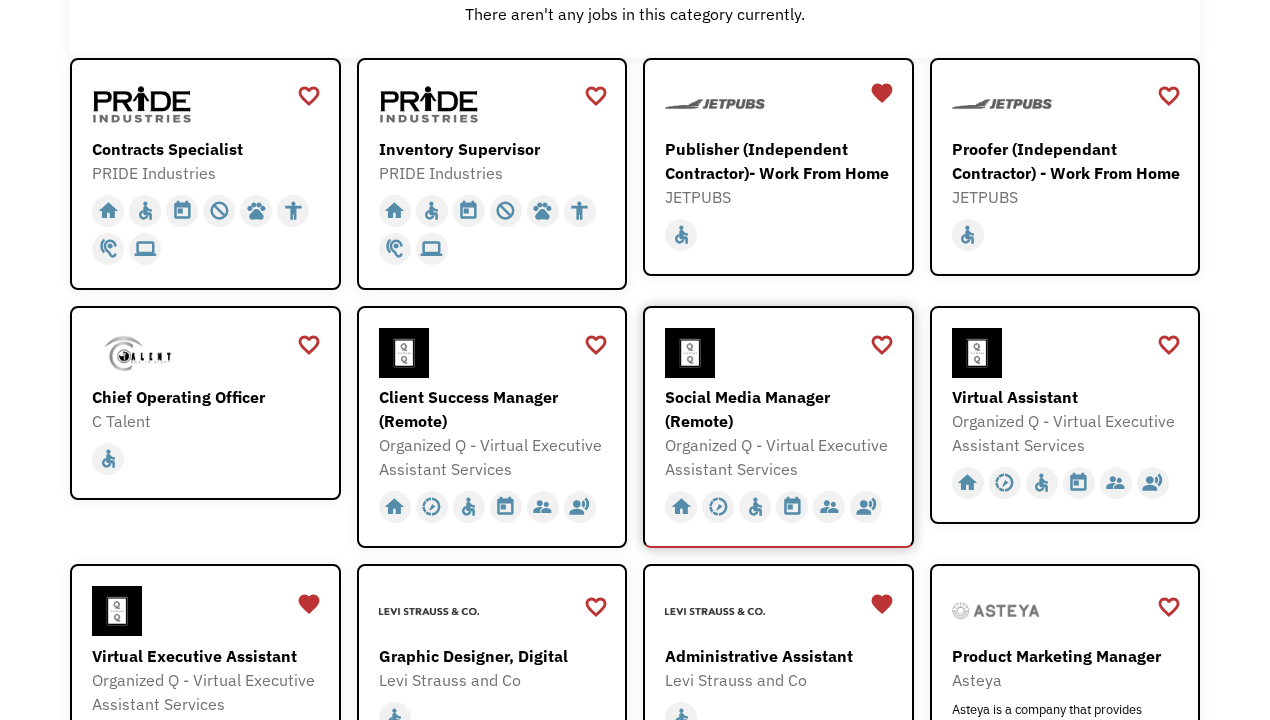 scroll, scrollTop: 359, scrollLeft: 0, axis: vertical 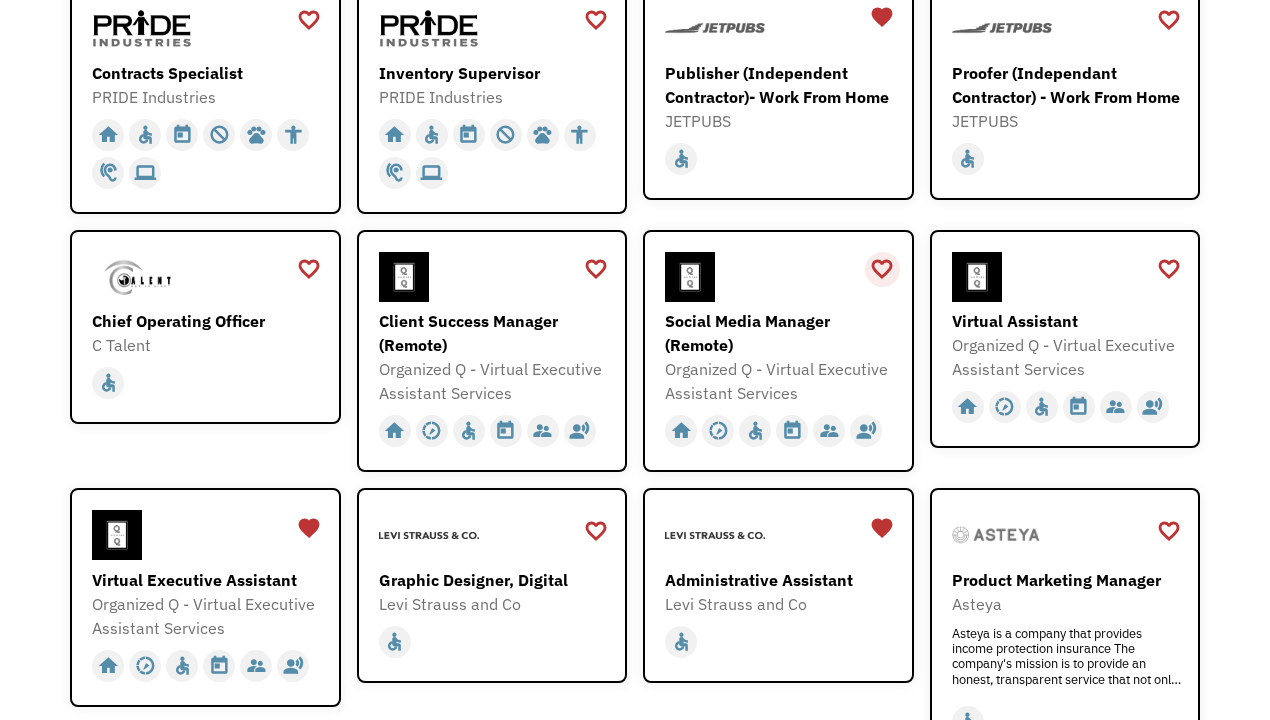 click on "favorite_border" at bounding box center [882, 269] 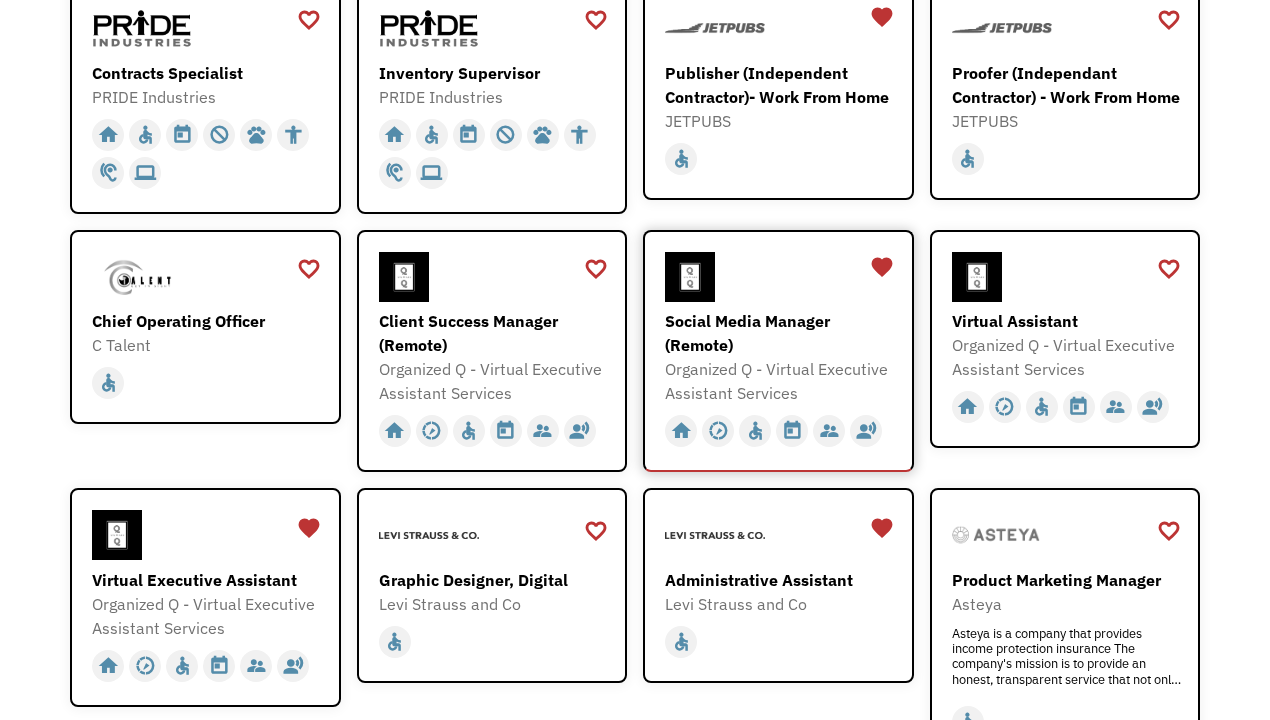 click on "Social Media Manager (Remote)" at bounding box center (781, 333) 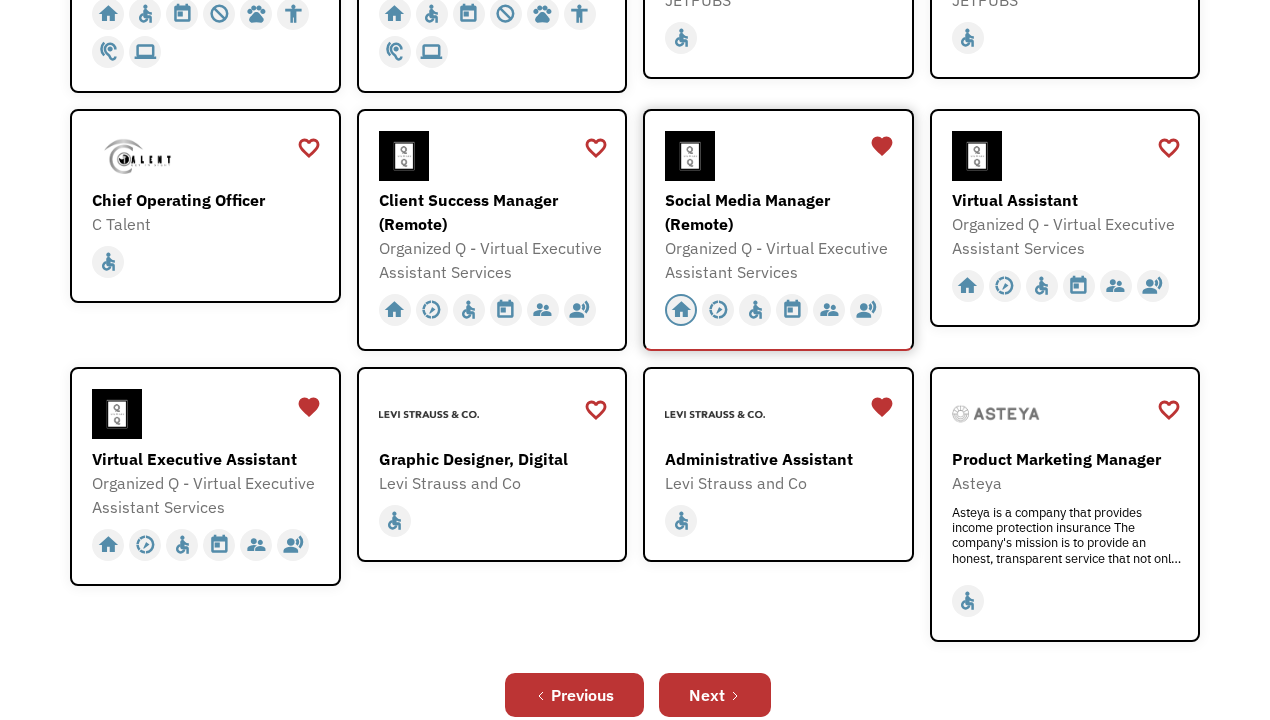 scroll, scrollTop: 481, scrollLeft: 0, axis: vertical 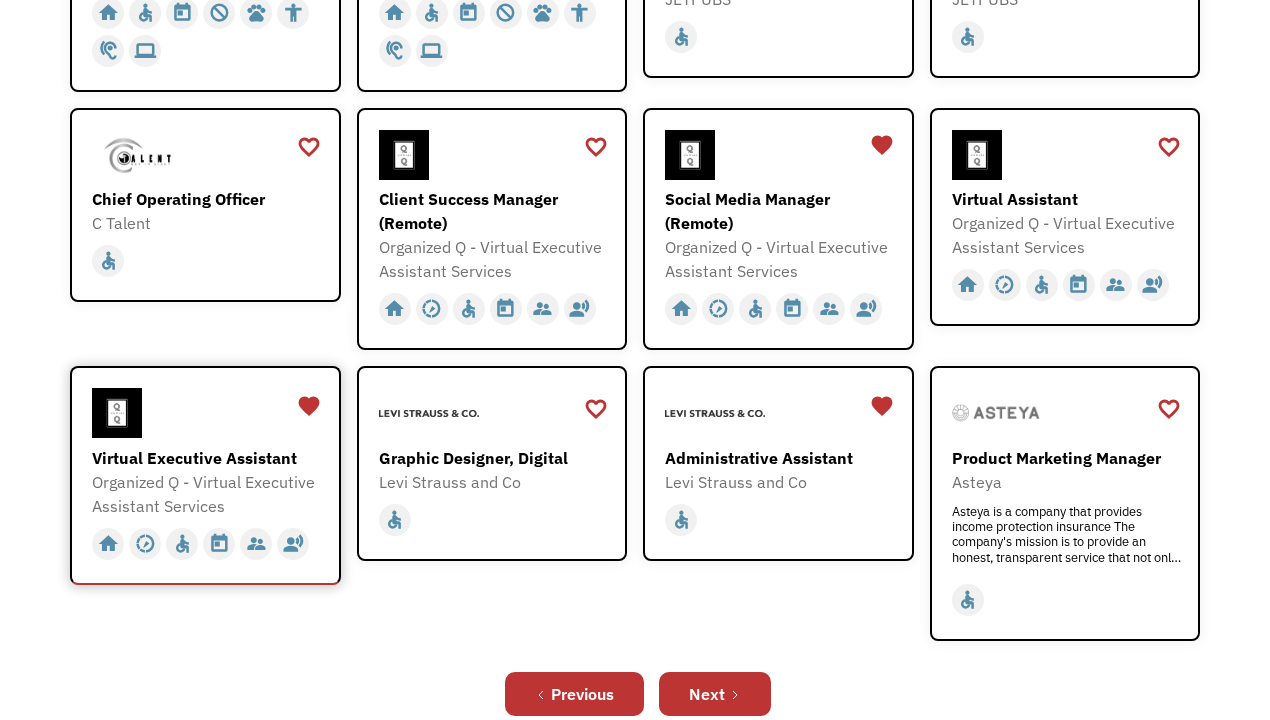 click at bounding box center [208, 413] 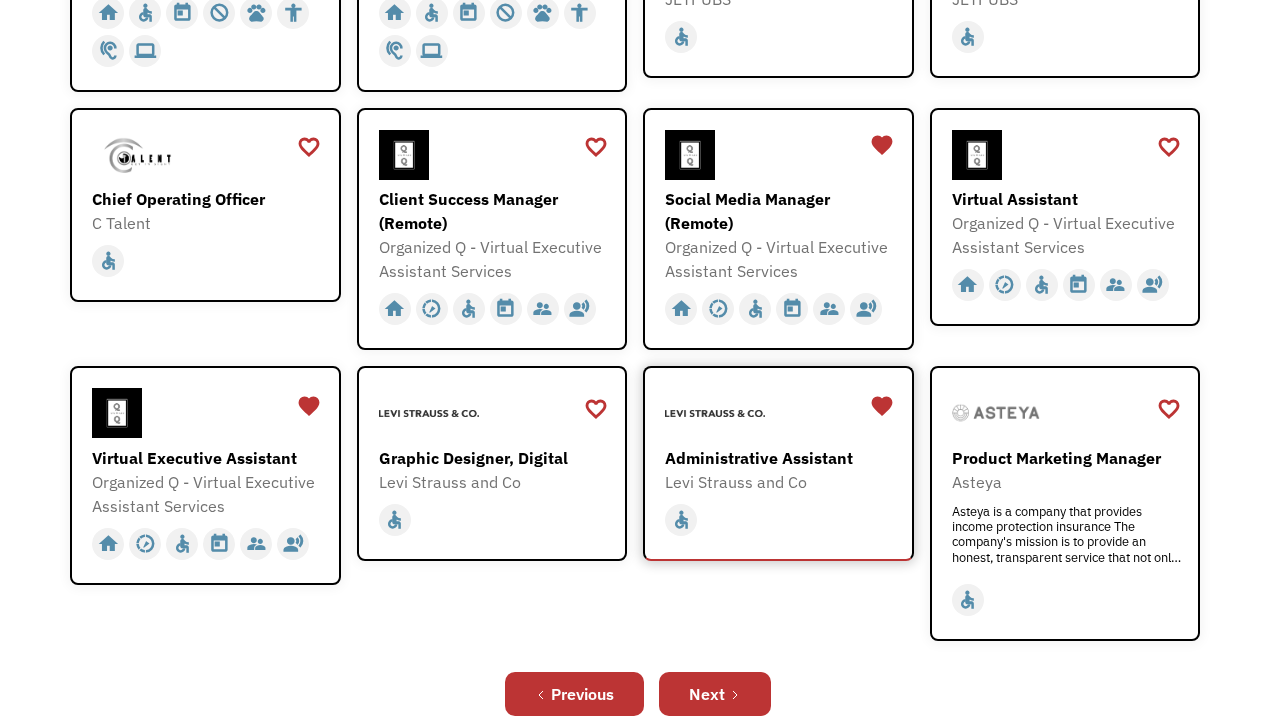 click on "Administrative Assistant" at bounding box center [781, 458] 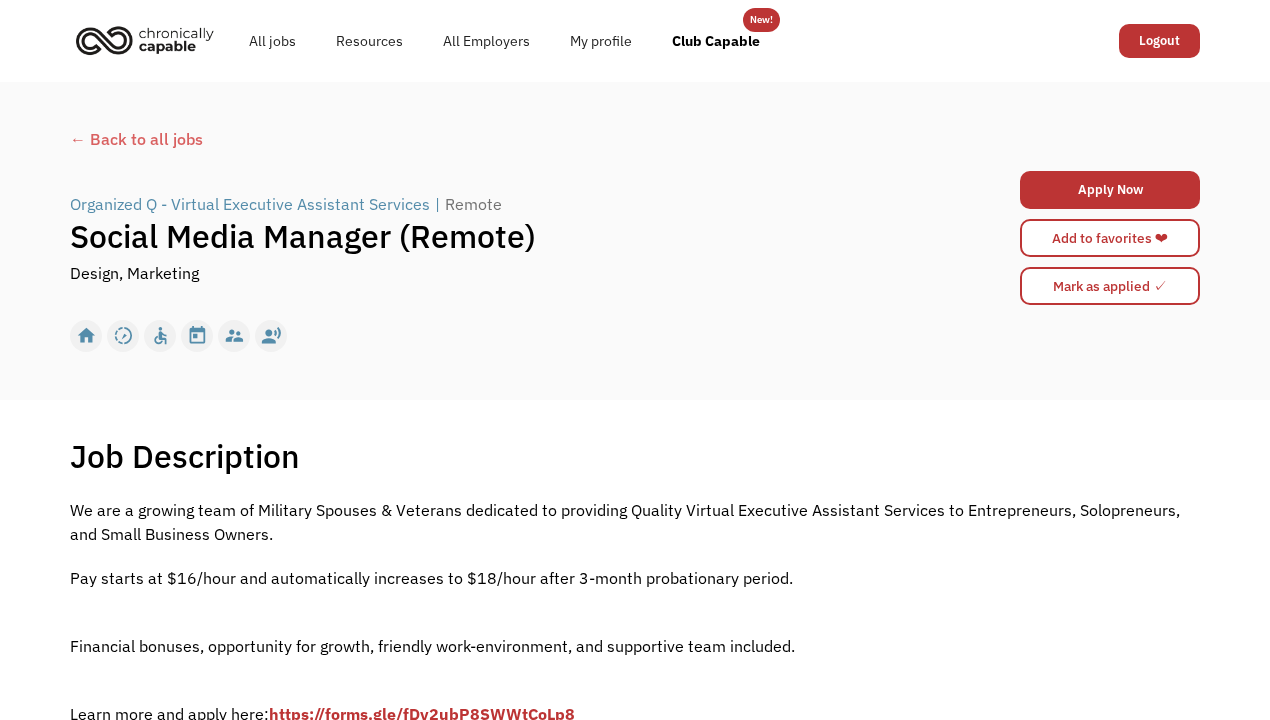 scroll, scrollTop: 0, scrollLeft: 0, axis: both 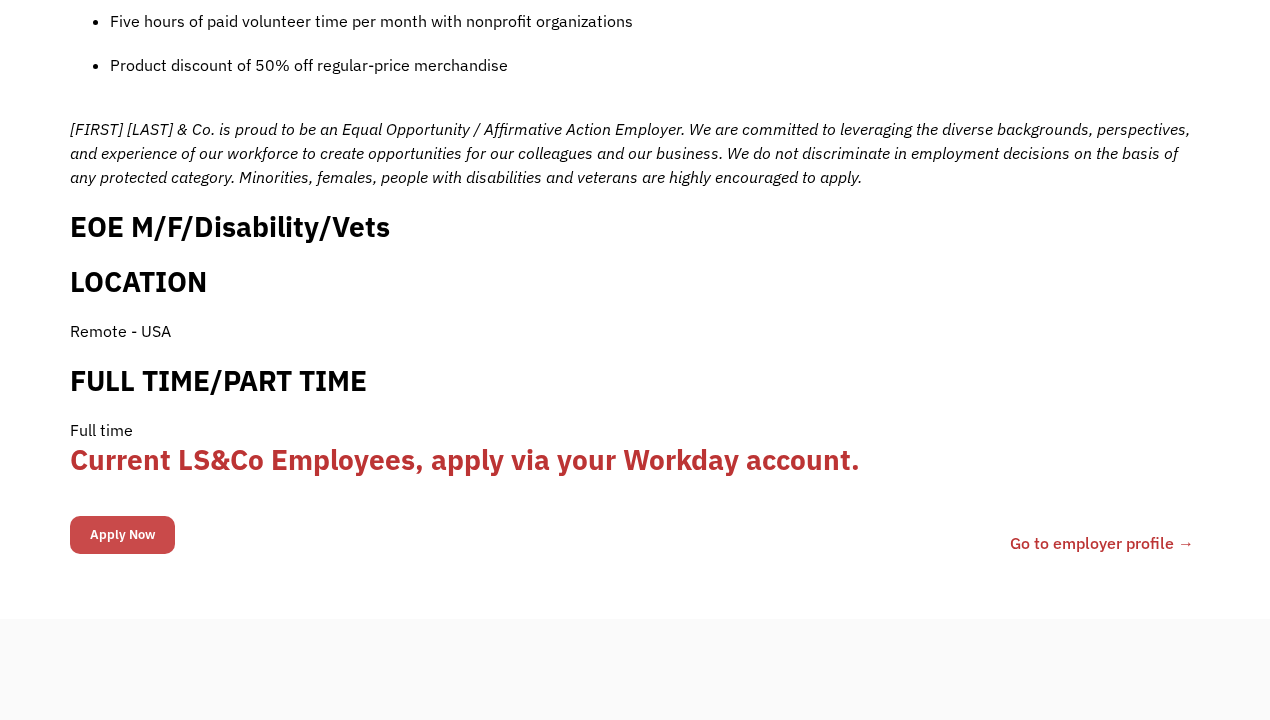 click on "Apply Now" at bounding box center (122, 535) 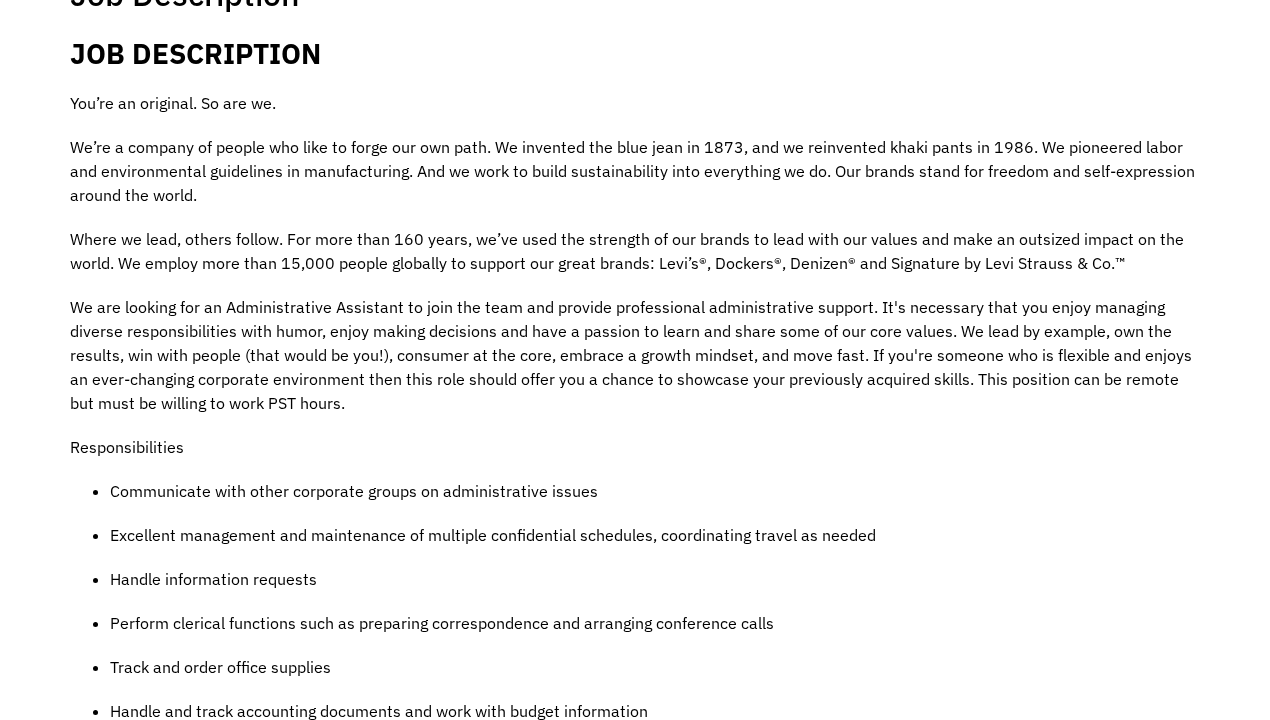 scroll, scrollTop: 0, scrollLeft: 0, axis: both 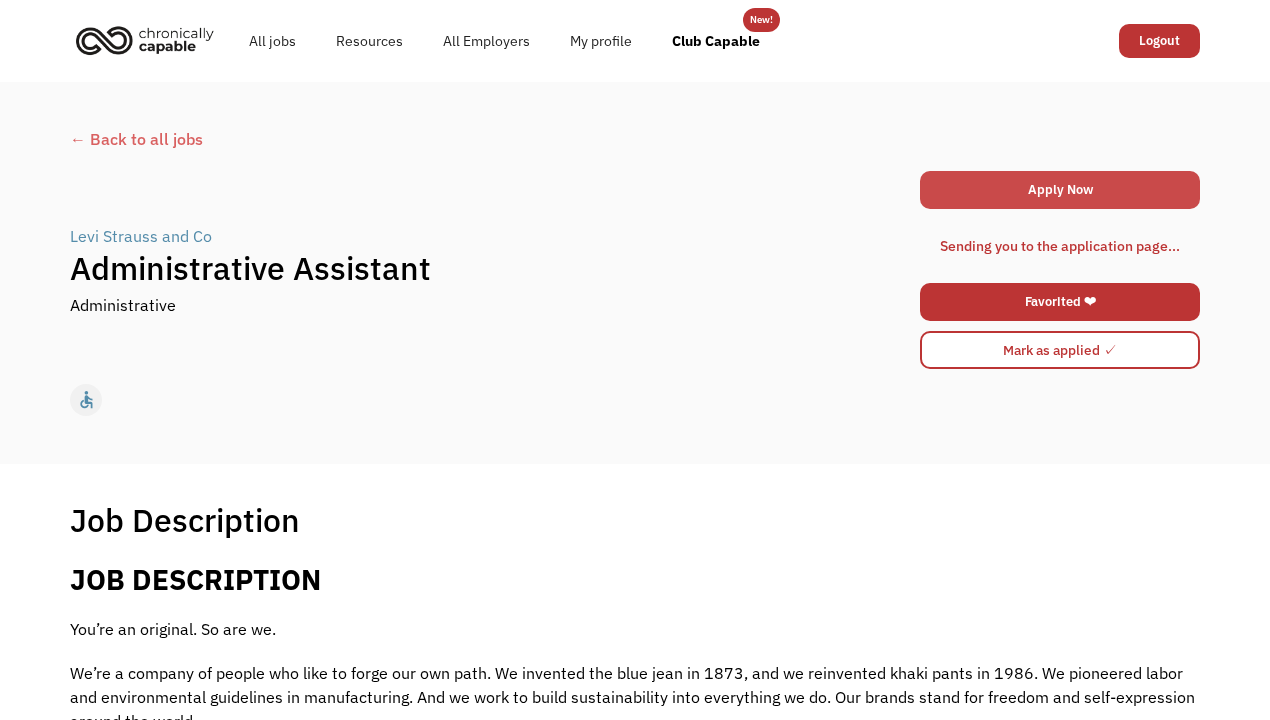 click on "Apply Now" at bounding box center (1060, 190) 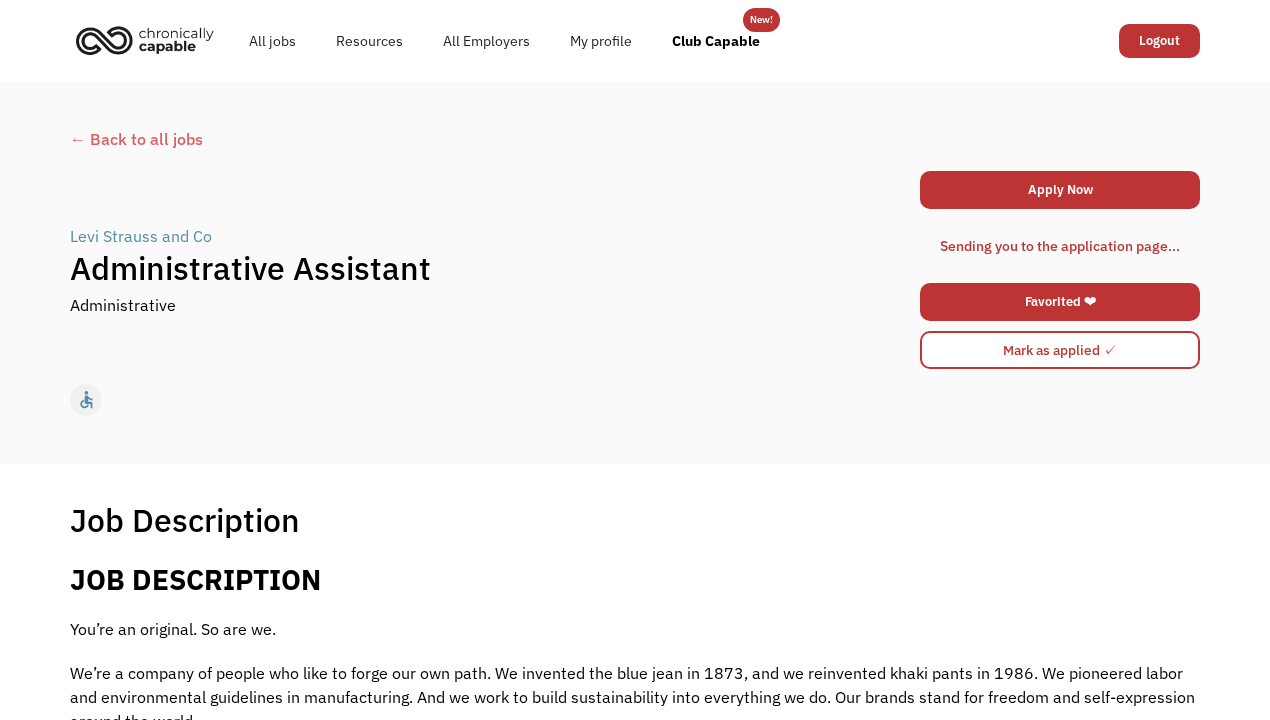 click on "← Back to all jobs" at bounding box center (635, 139) 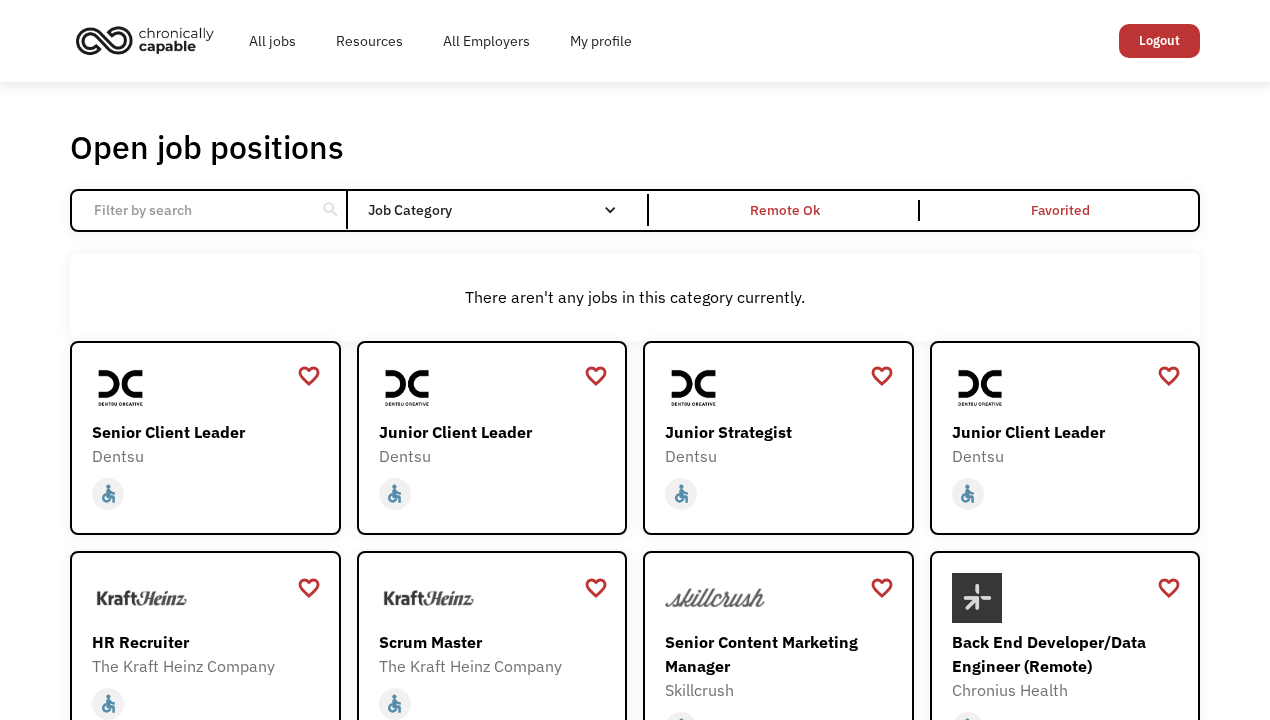 scroll, scrollTop: 0, scrollLeft: 0, axis: both 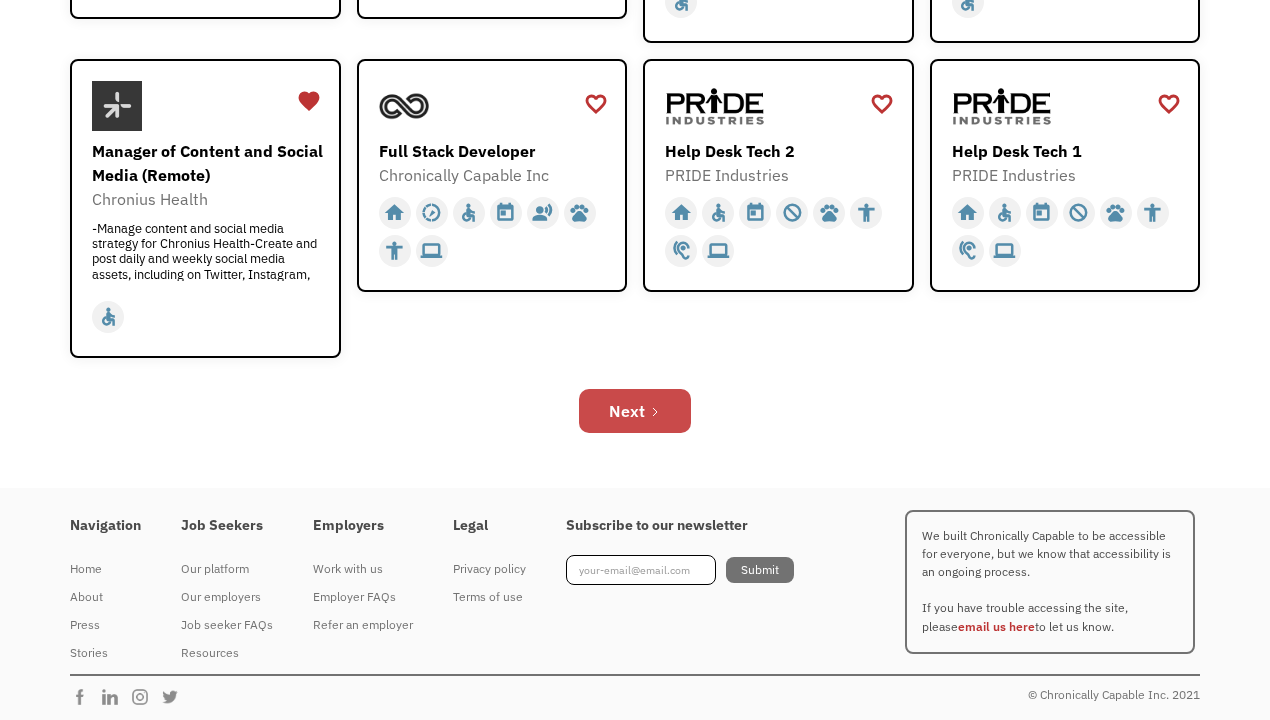 click on "Next" at bounding box center (635, 411) 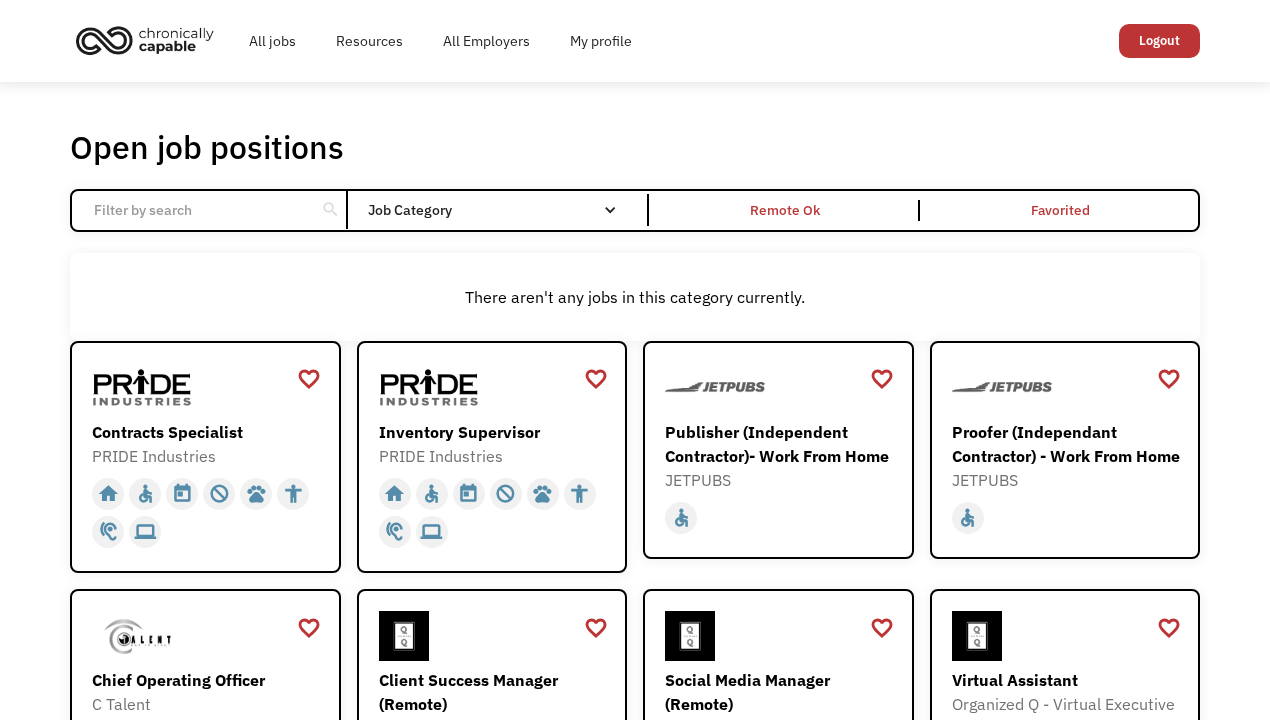 scroll, scrollTop: 0, scrollLeft: 0, axis: both 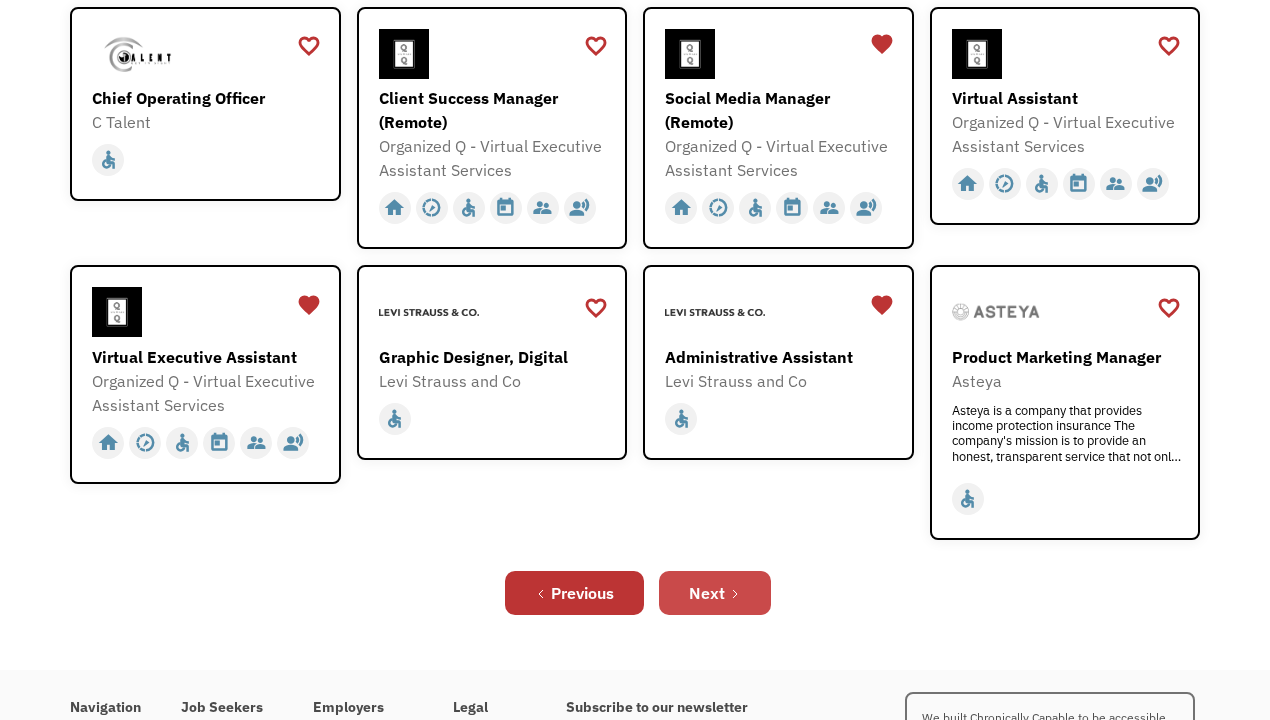 click on "Next" at bounding box center (715, 593) 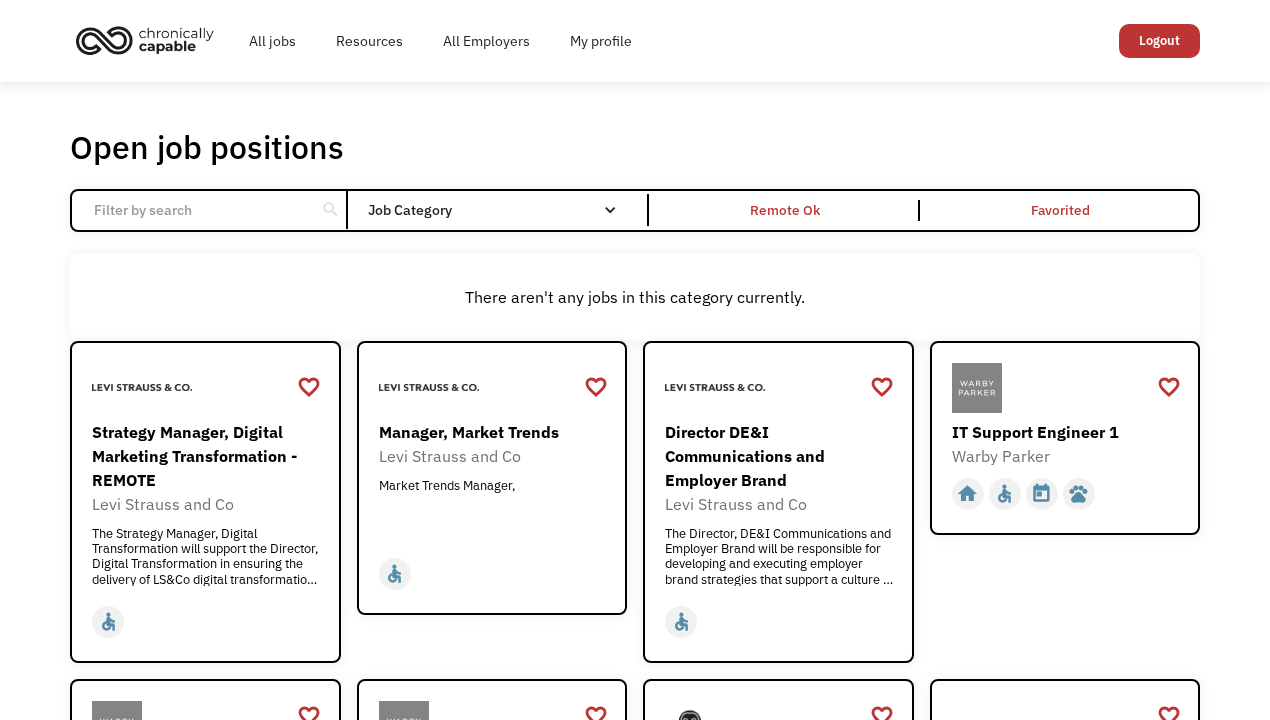 scroll, scrollTop: 0, scrollLeft: 0, axis: both 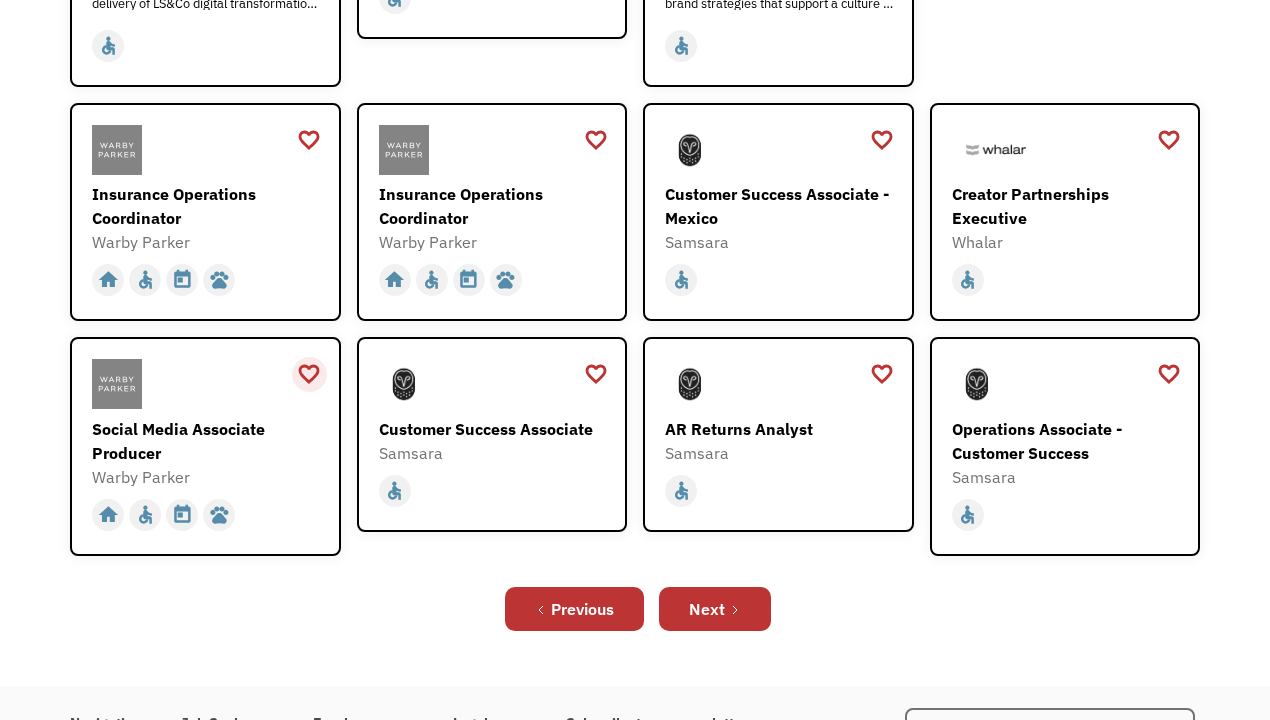 click on "favorite_border" at bounding box center [309, 374] 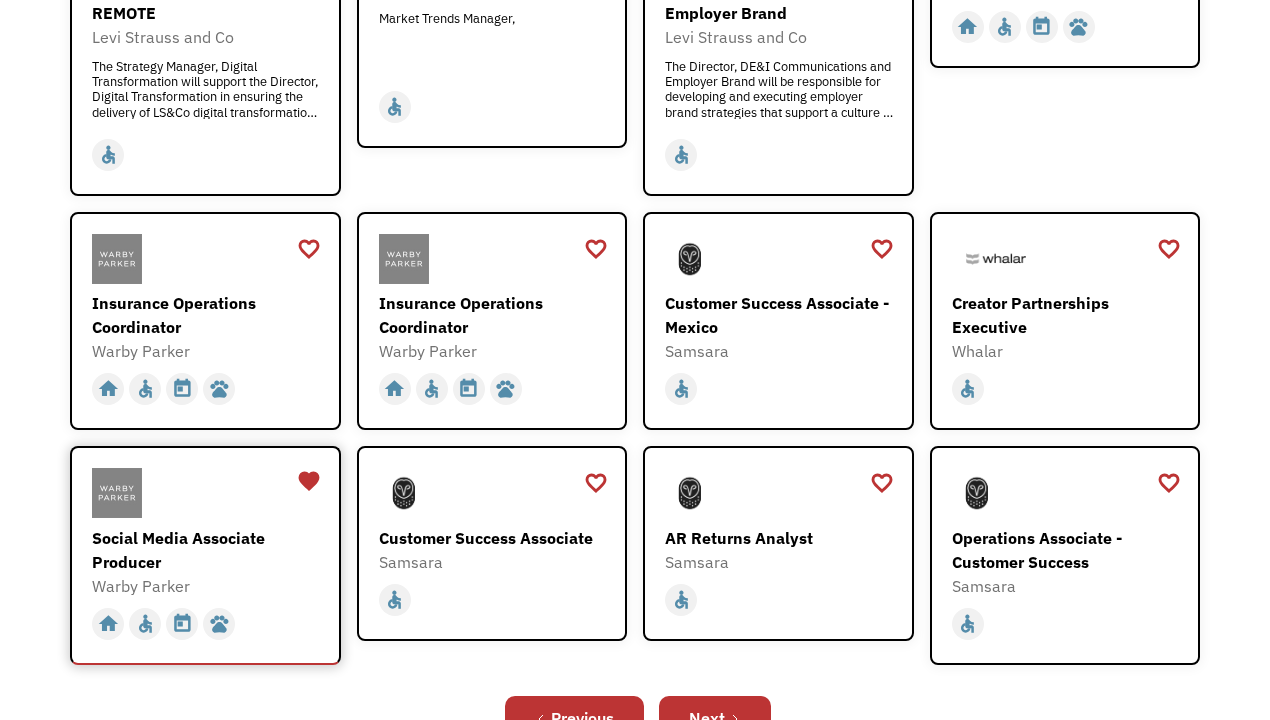scroll, scrollTop: 471, scrollLeft: 0, axis: vertical 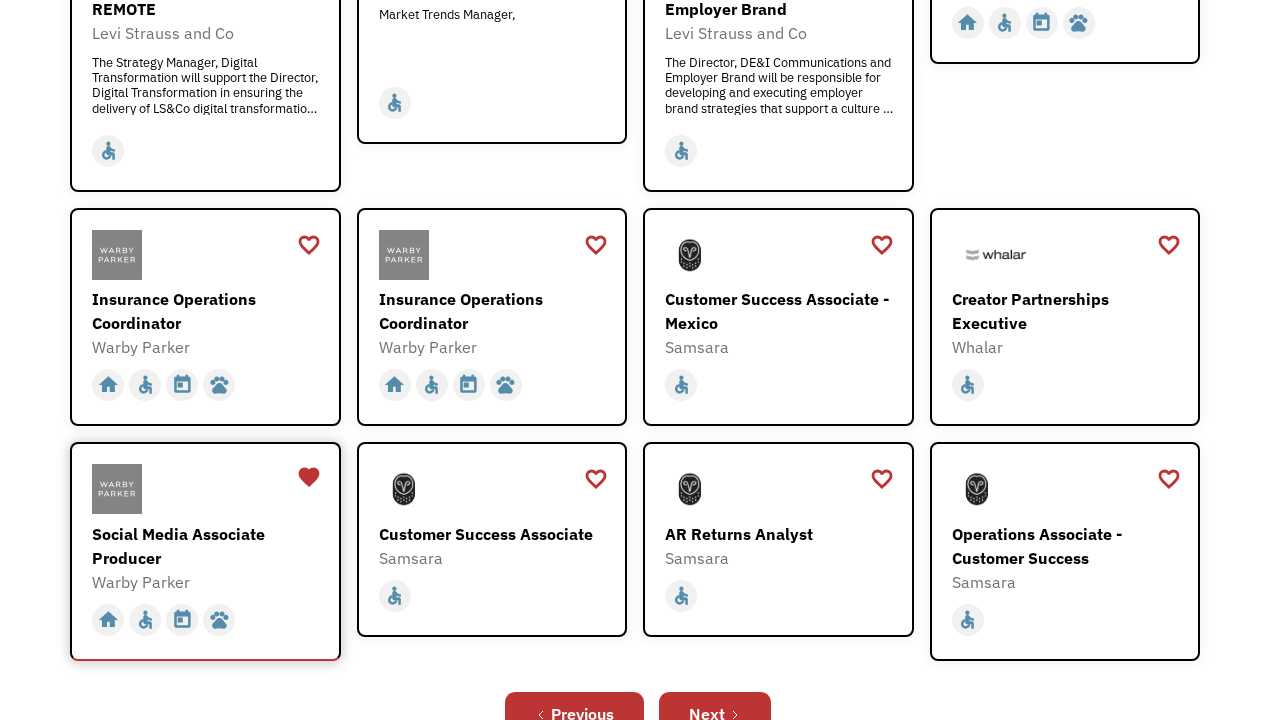 click on "Social Media Associate Producer" at bounding box center (208, 546) 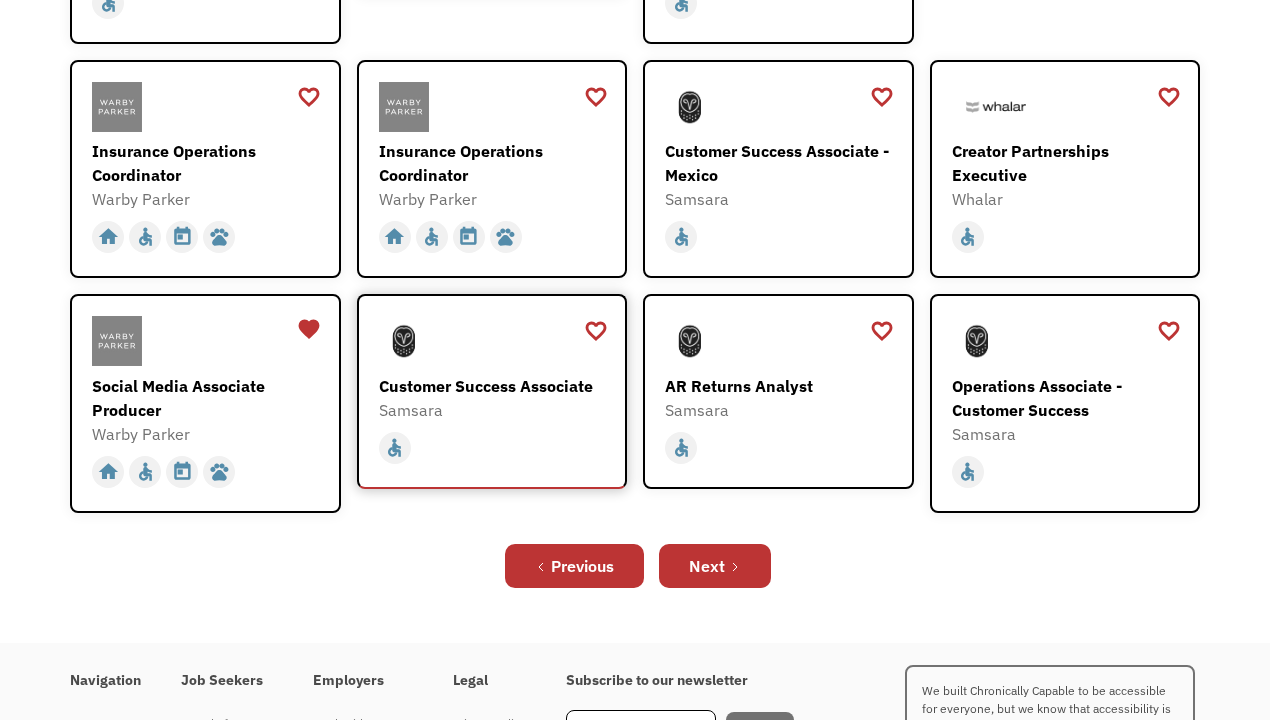 scroll, scrollTop: 616, scrollLeft: 0, axis: vertical 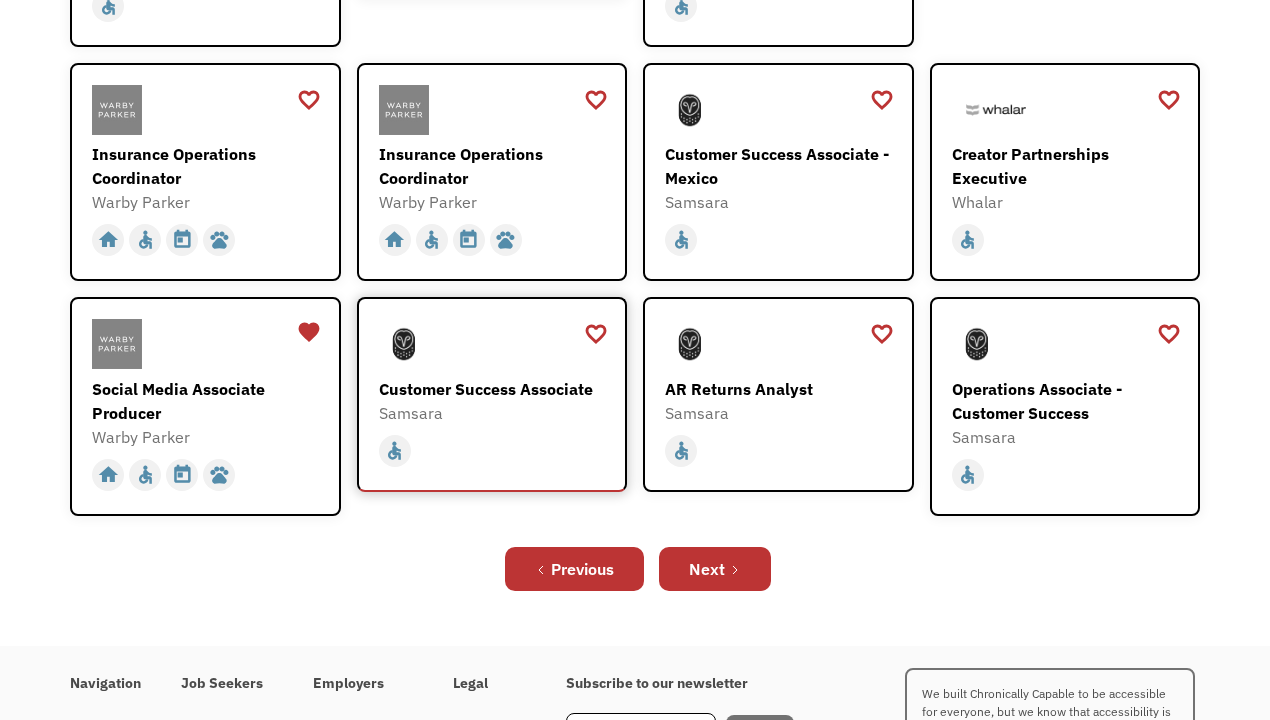 click on "Samsara" at bounding box center (495, 413) 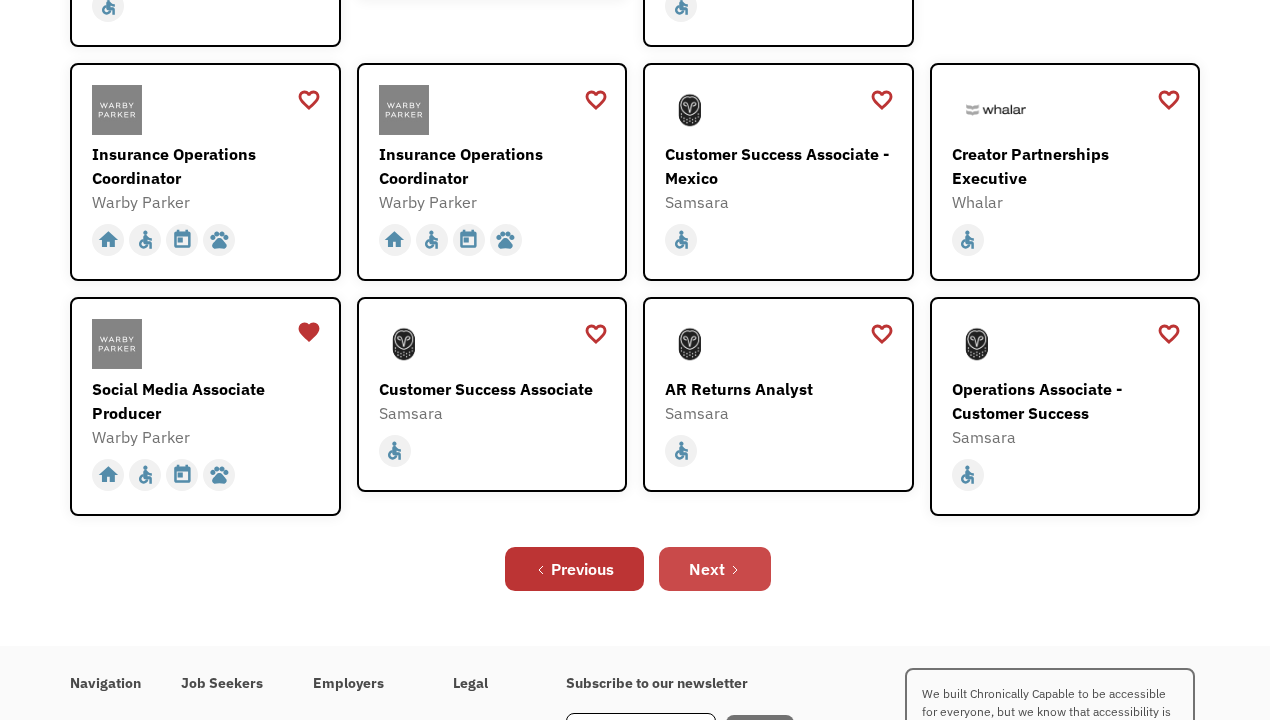 click on "Next" at bounding box center (707, 569) 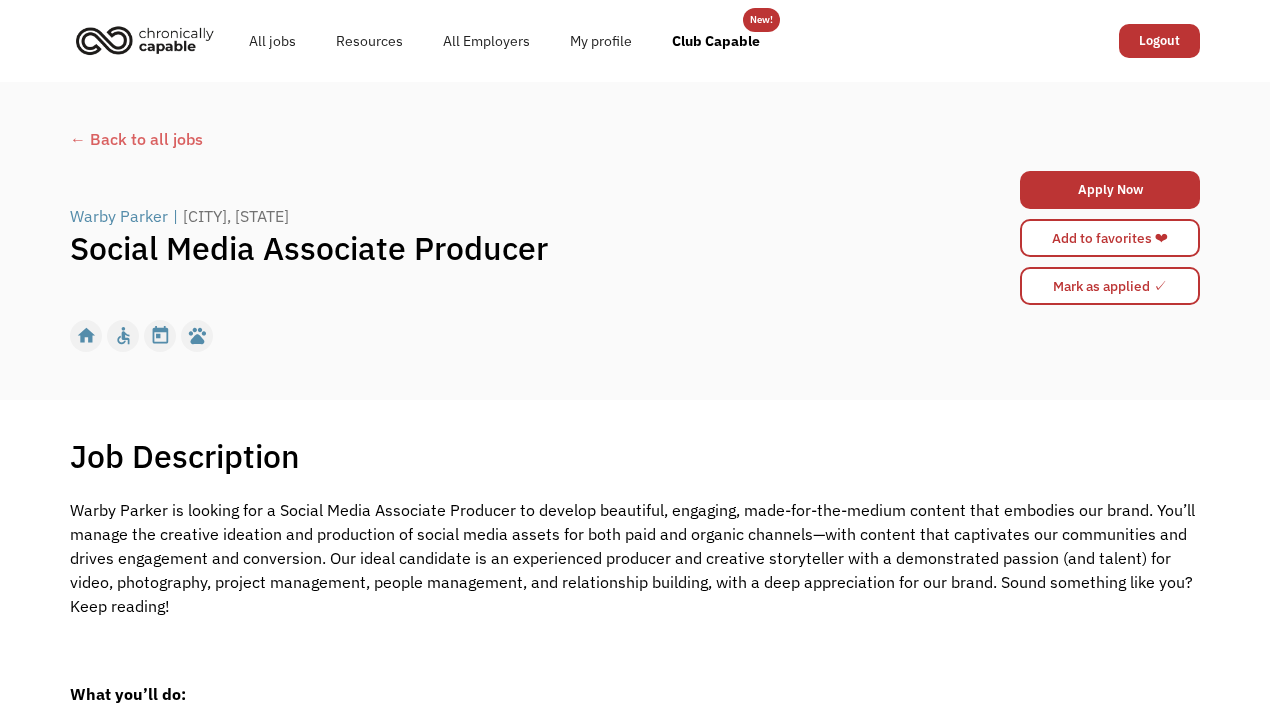 scroll, scrollTop: 0, scrollLeft: 0, axis: both 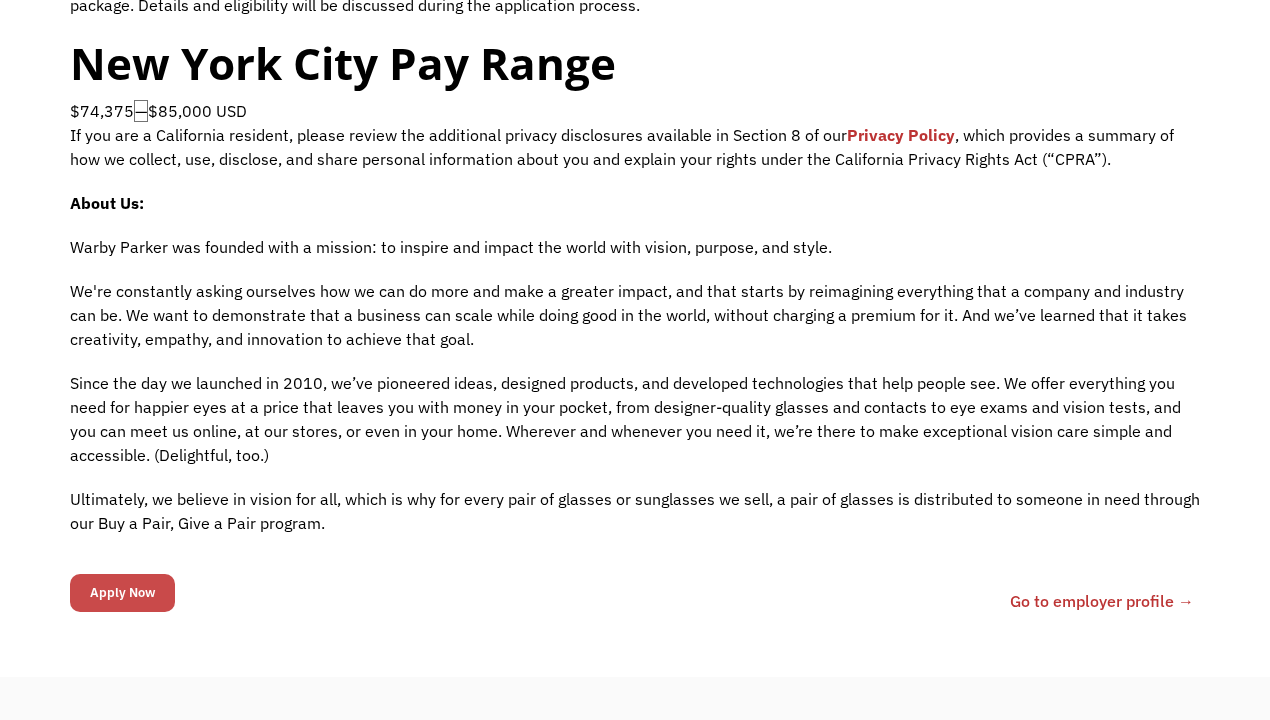 click on "Apply Now" at bounding box center (122, 593) 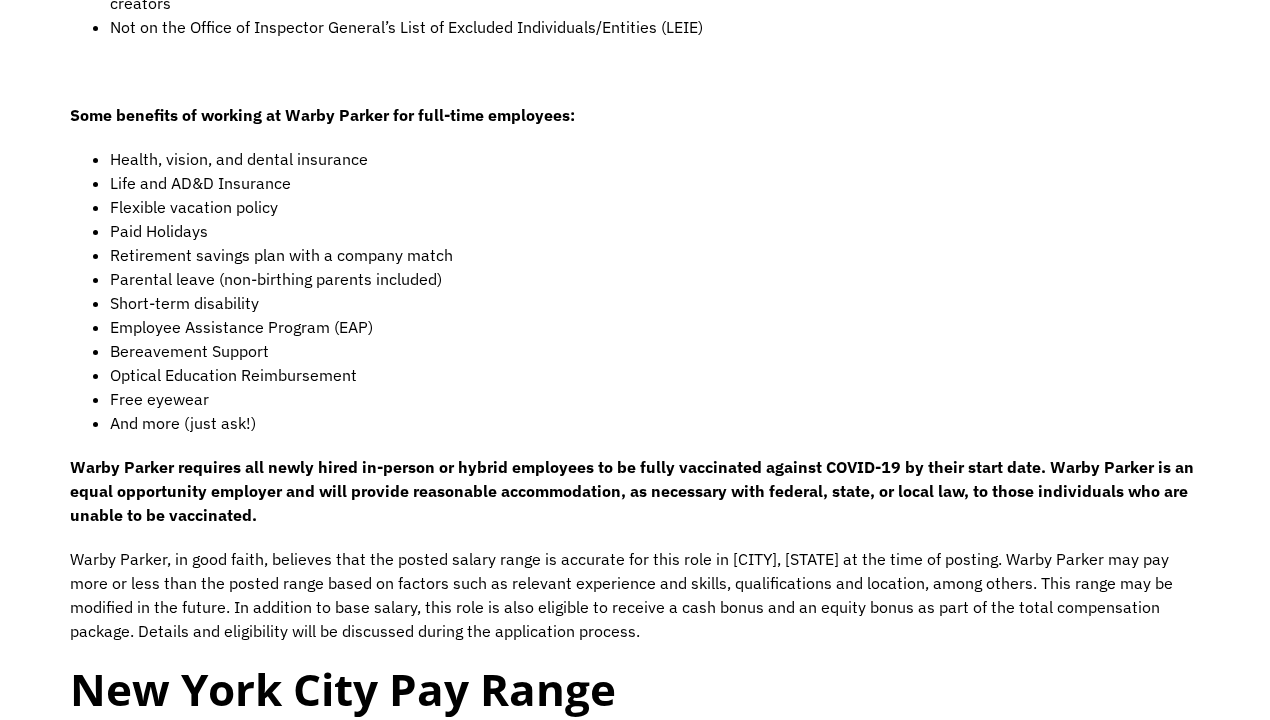 scroll, scrollTop: 0, scrollLeft: 0, axis: both 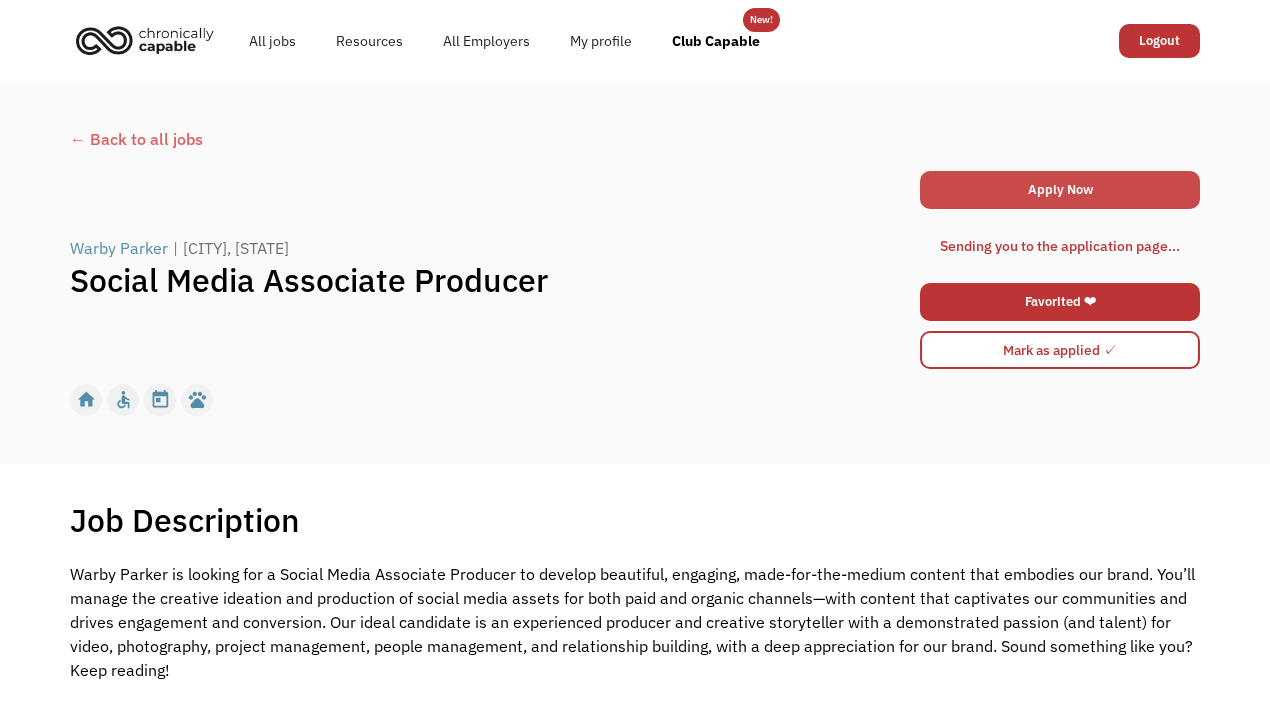 click on "Apply Now" at bounding box center [1060, 190] 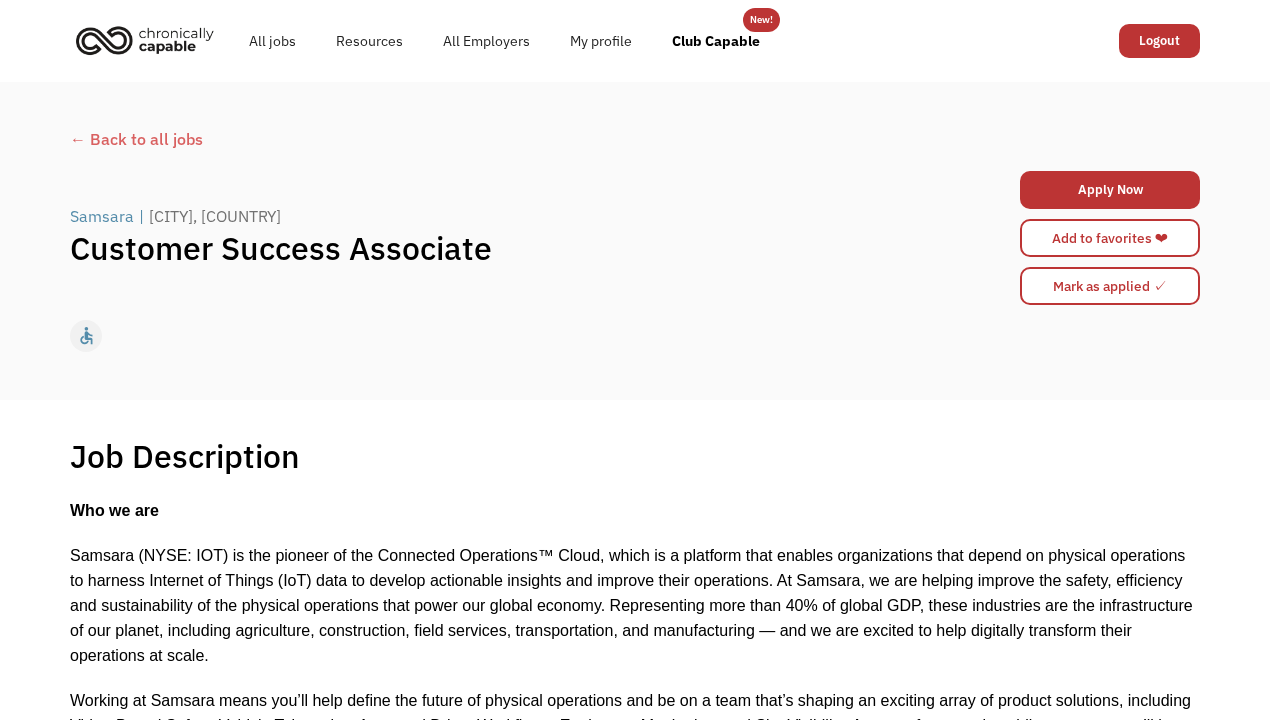 scroll, scrollTop: 0, scrollLeft: 0, axis: both 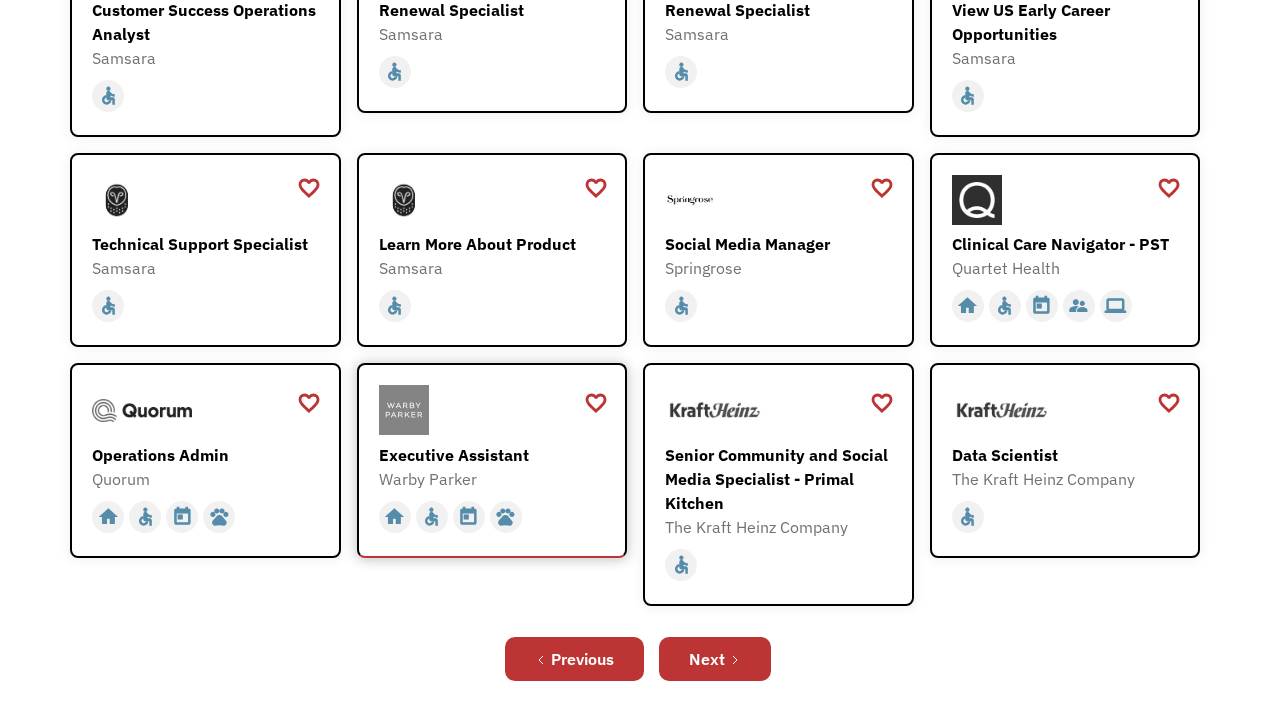 click on "Executive Assistant" at bounding box center (495, 455) 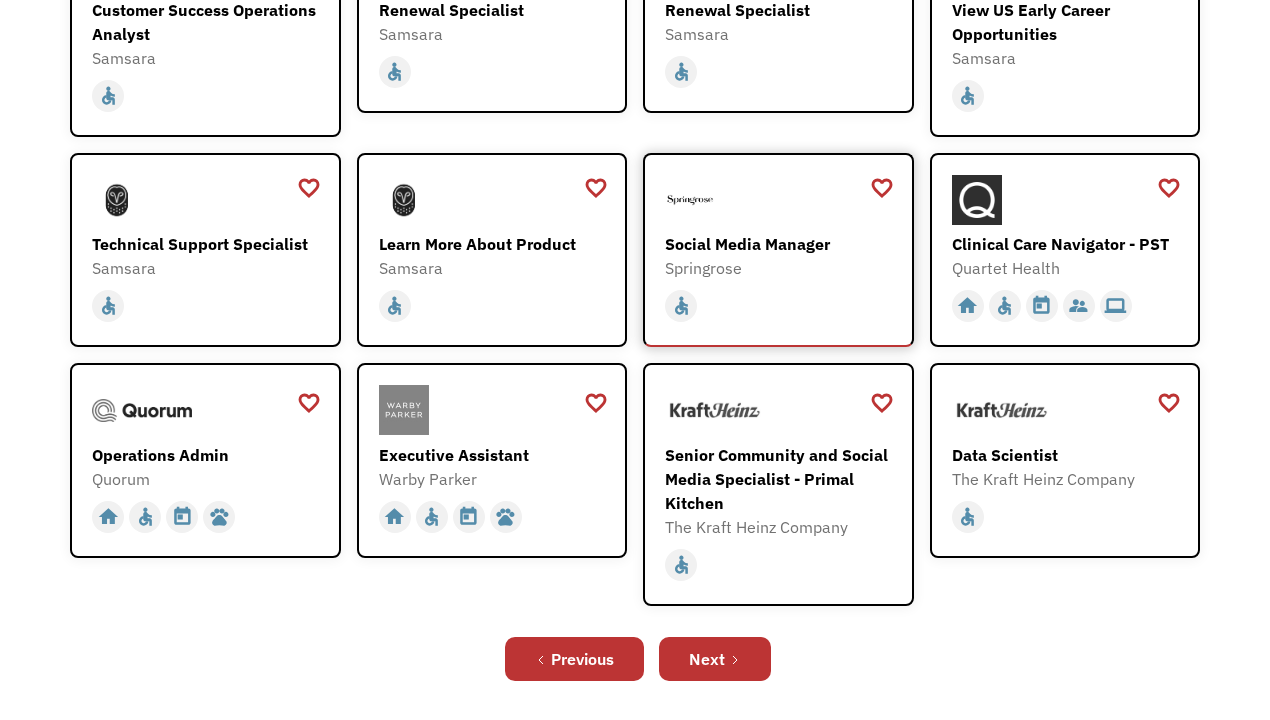 click at bounding box center [781, 200] 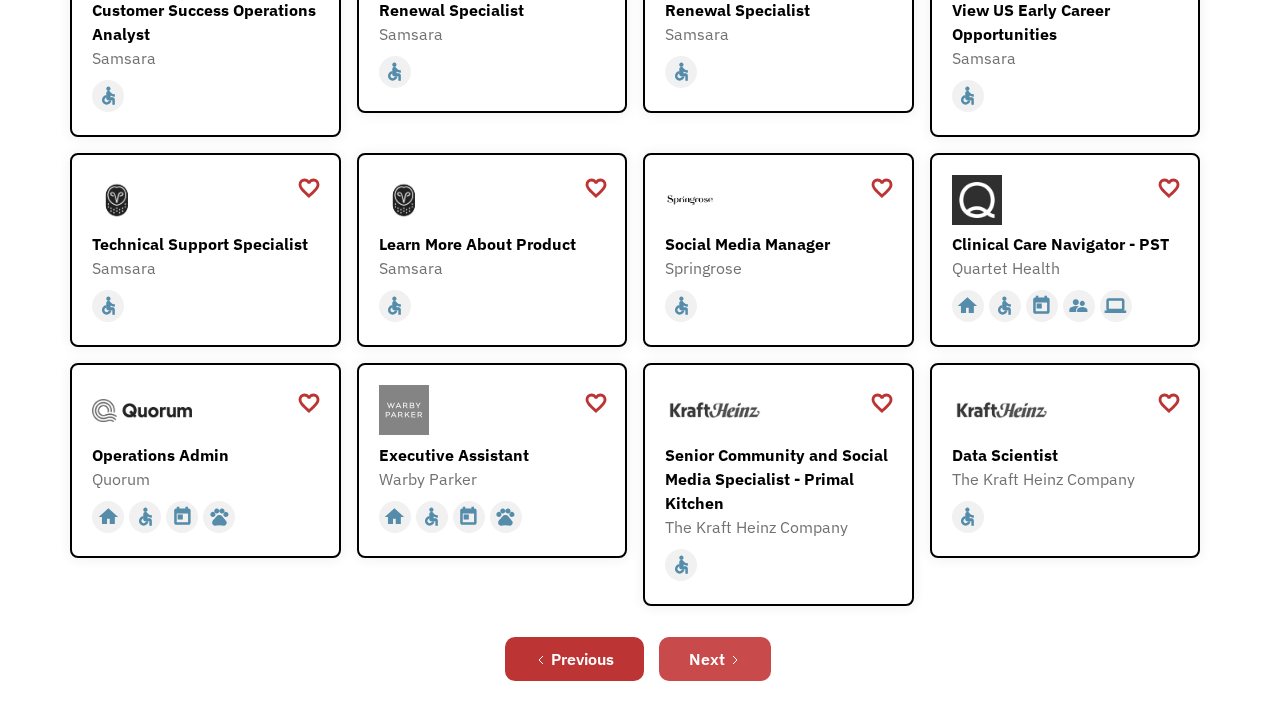 click on "Next" at bounding box center [715, 659] 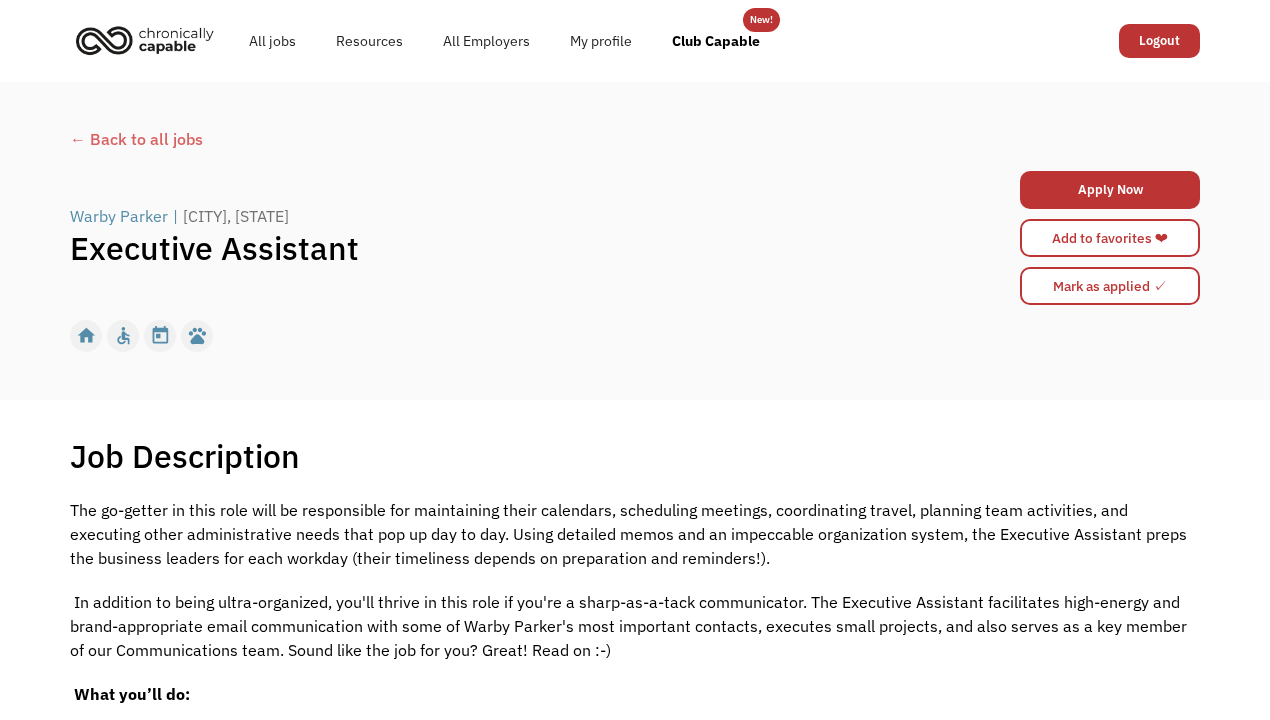 scroll, scrollTop: 0, scrollLeft: 0, axis: both 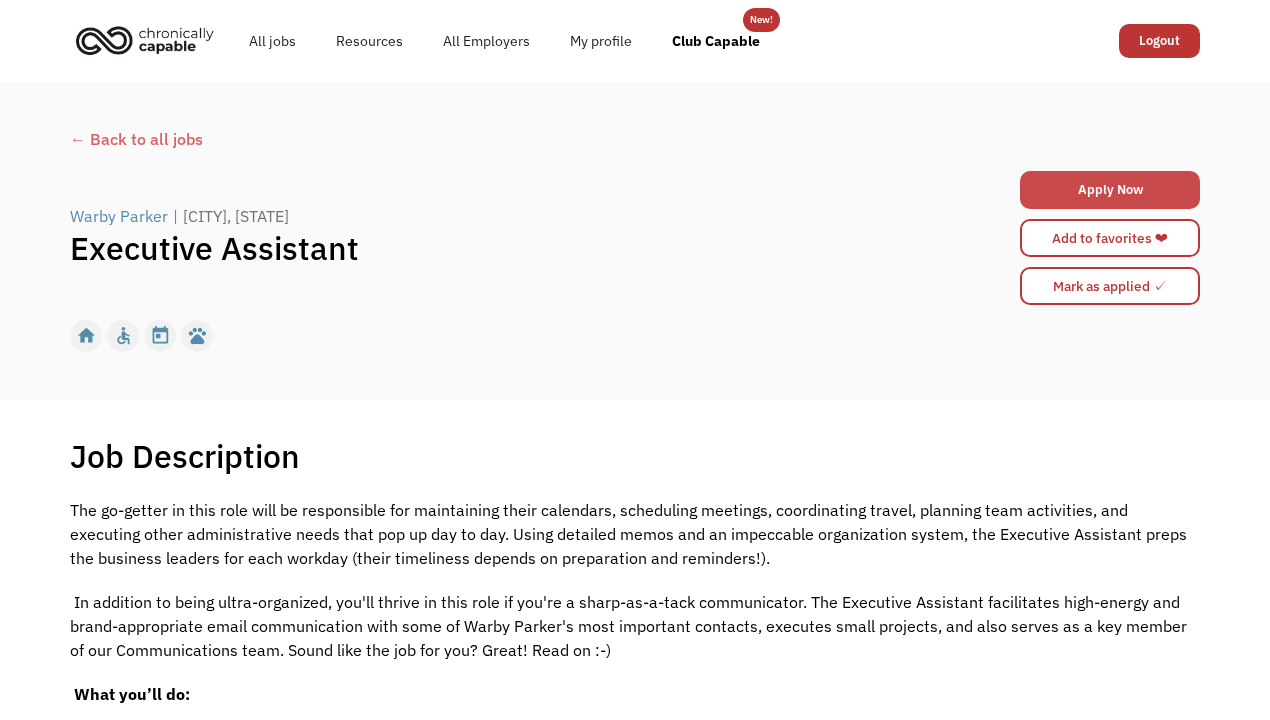 click on "Apply Now" at bounding box center [1110, 190] 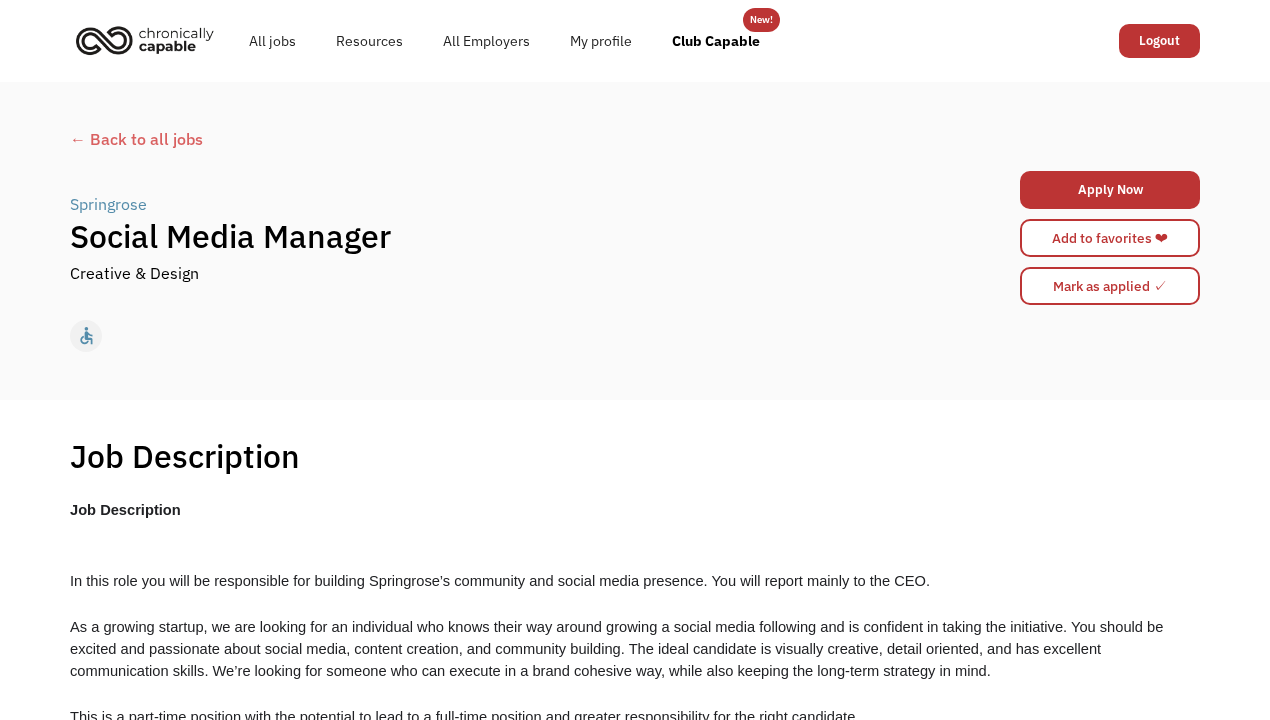 scroll, scrollTop: 0, scrollLeft: 0, axis: both 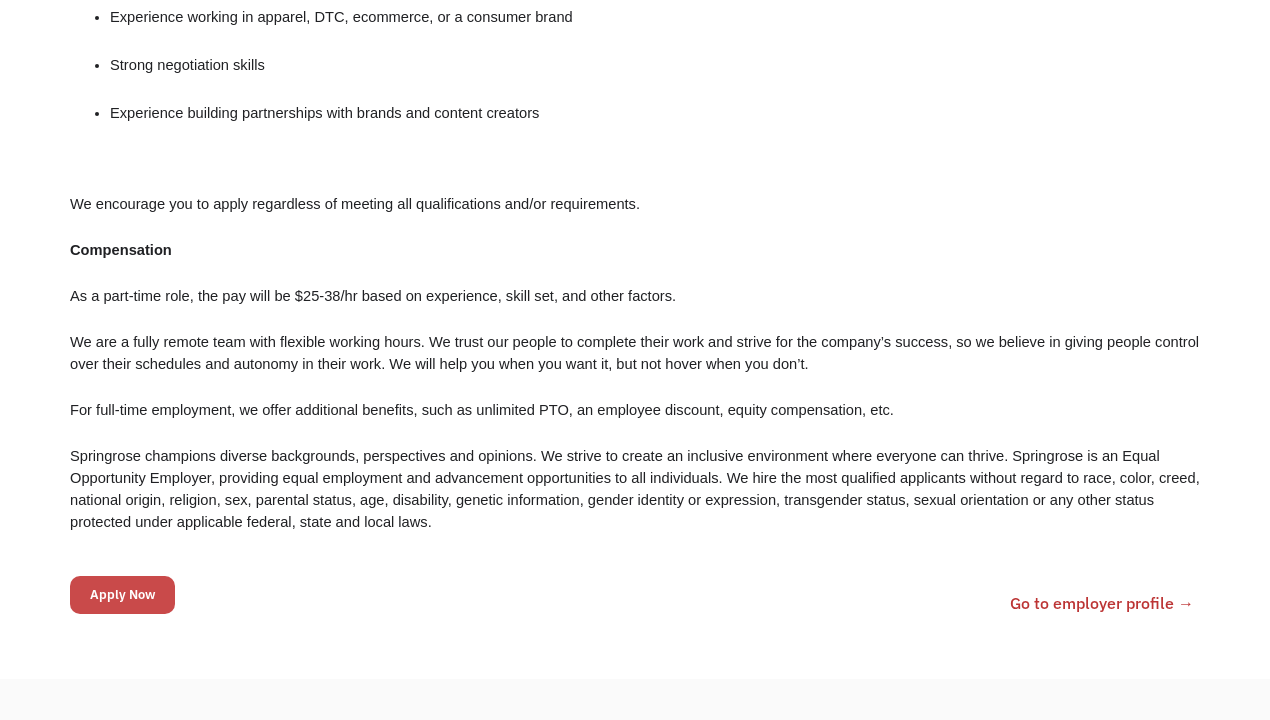 click on "Apply Now" at bounding box center [122, 595] 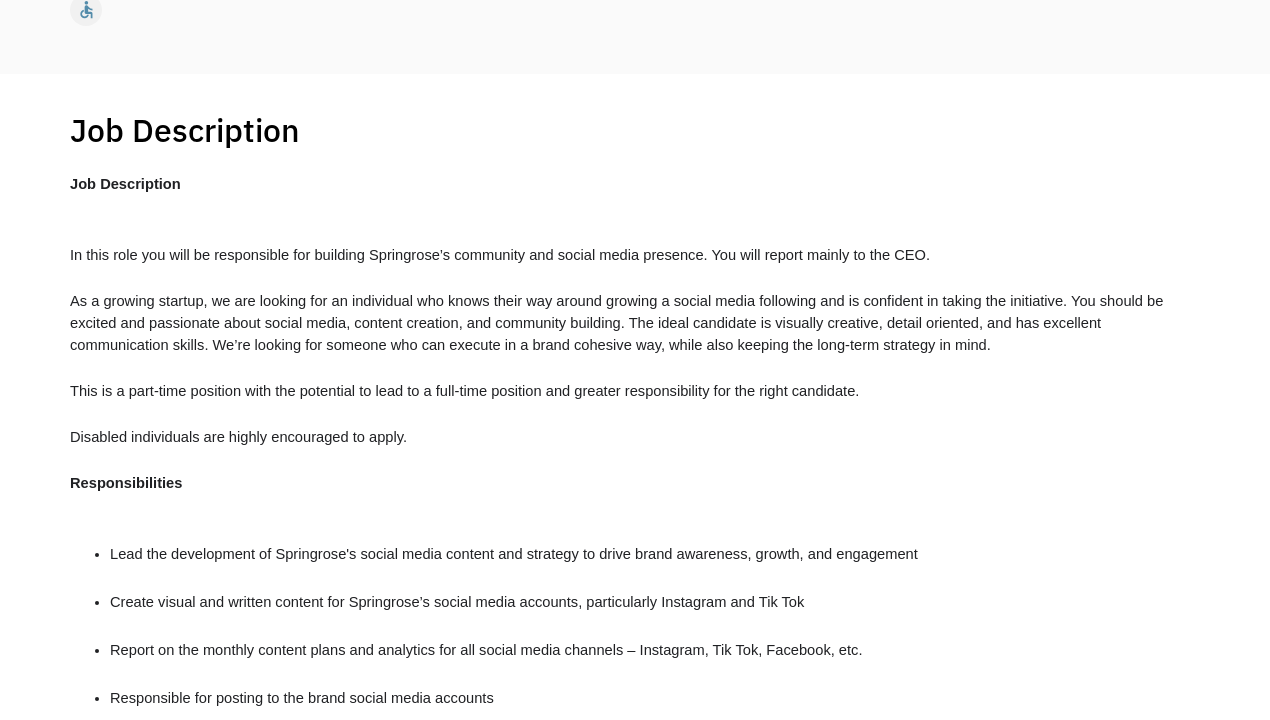 scroll, scrollTop: 0, scrollLeft: 0, axis: both 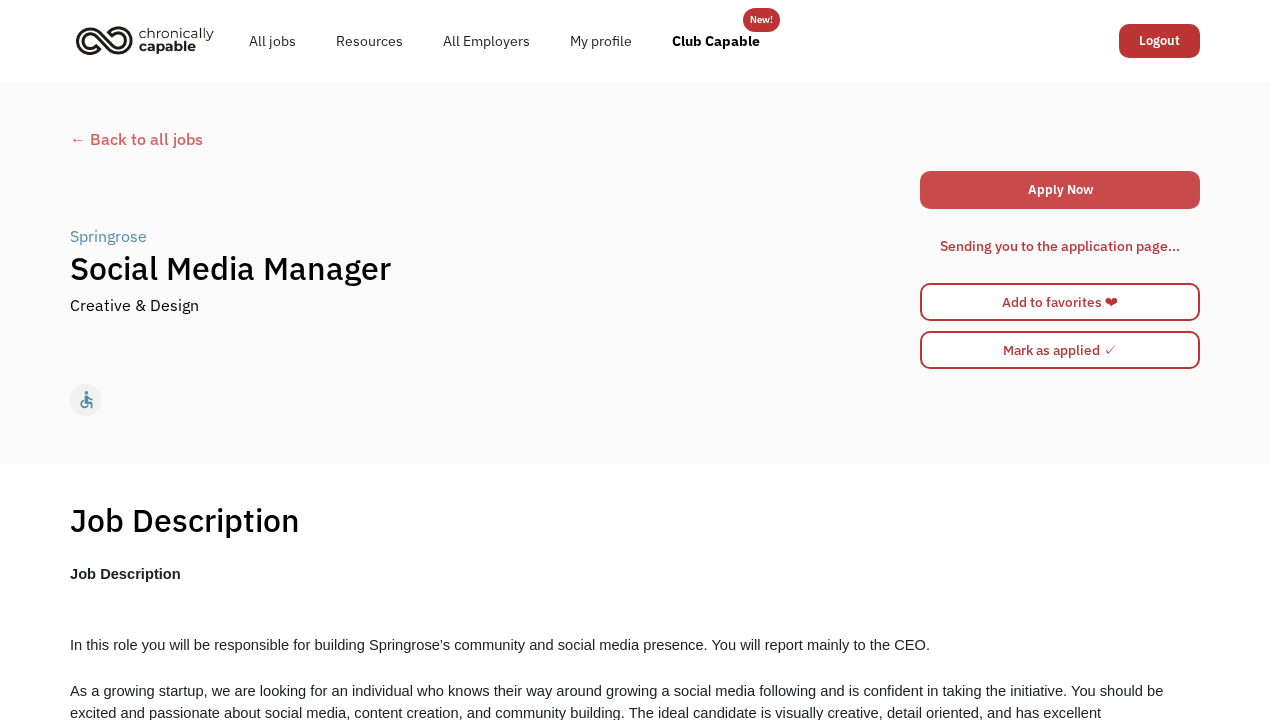 click on "Apply Now" at bounding box center [1060, 190] 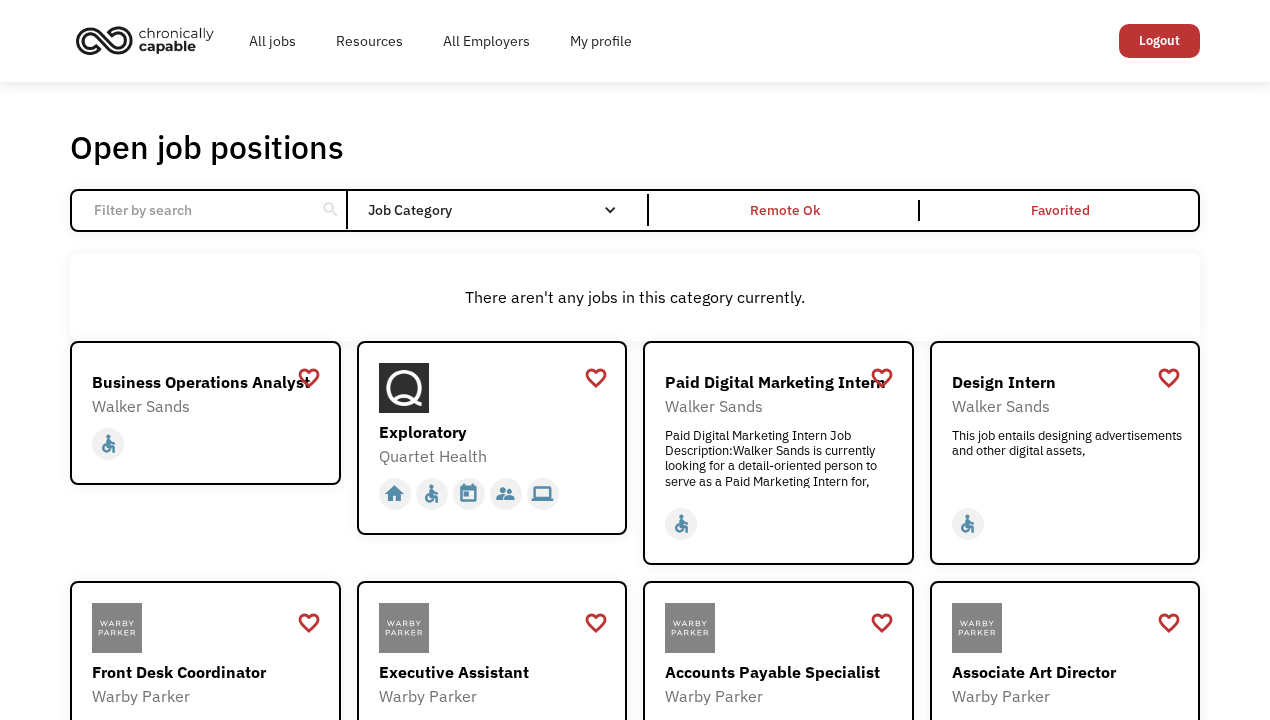 scroll, scrollTop: 0, scrollLeft: 0, axis: both 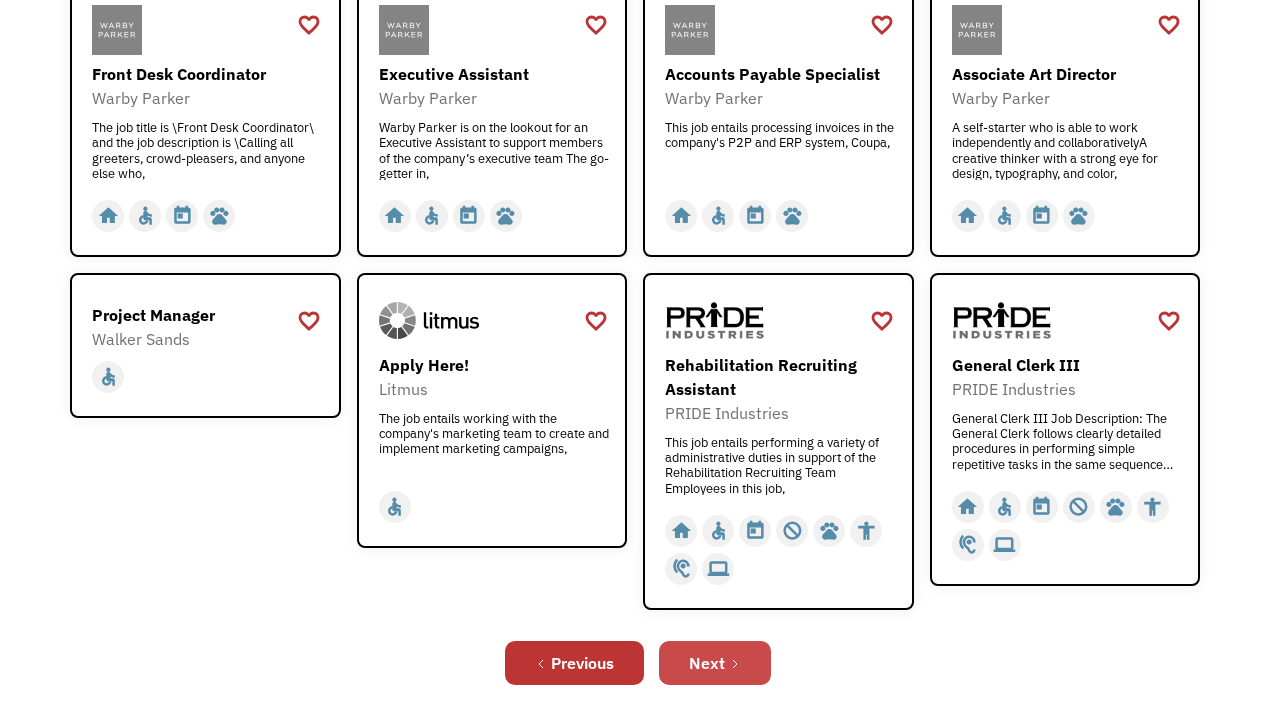 click 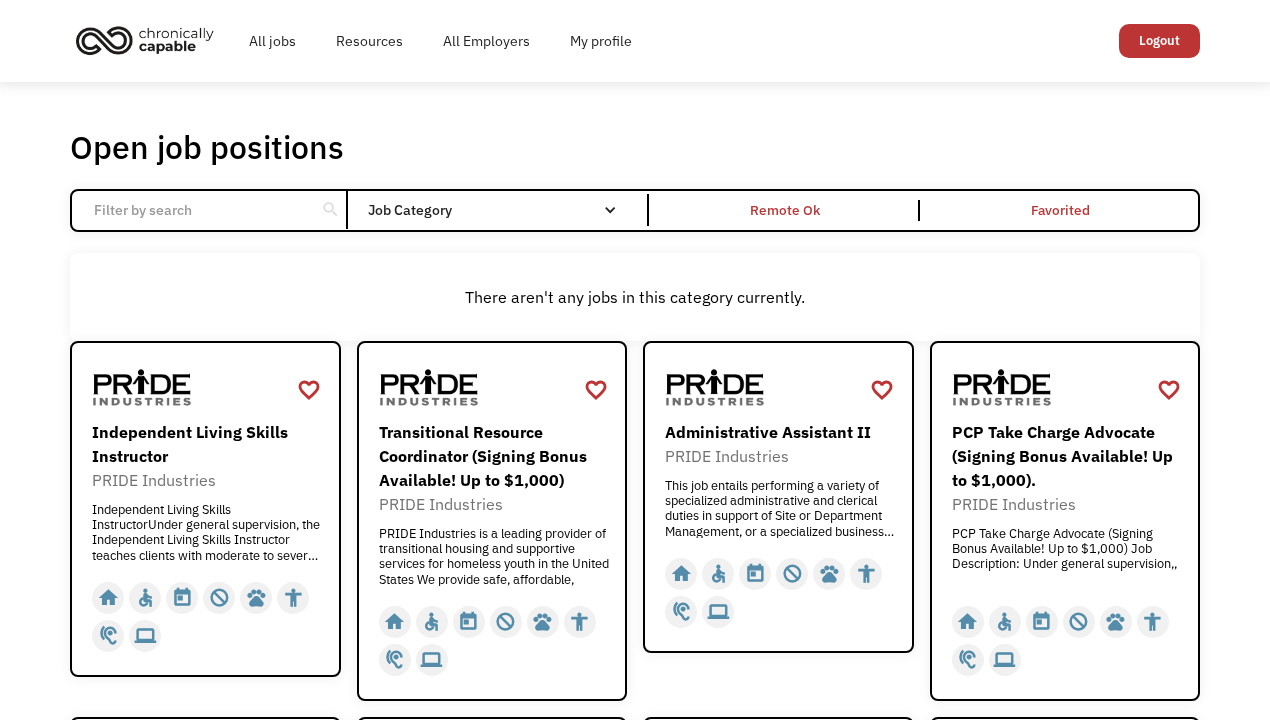 scroll, scrollTop: 0, scrollLeft: 0, axis: both 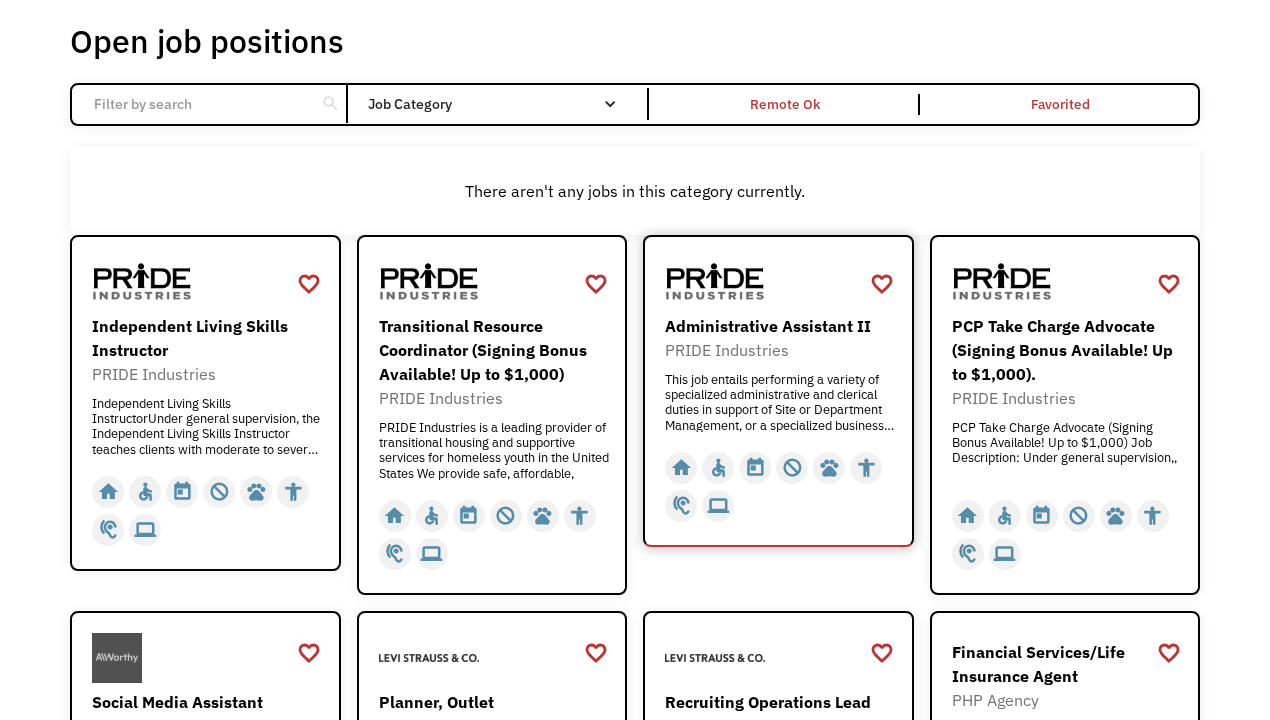 click at bounding box center (715, 282) 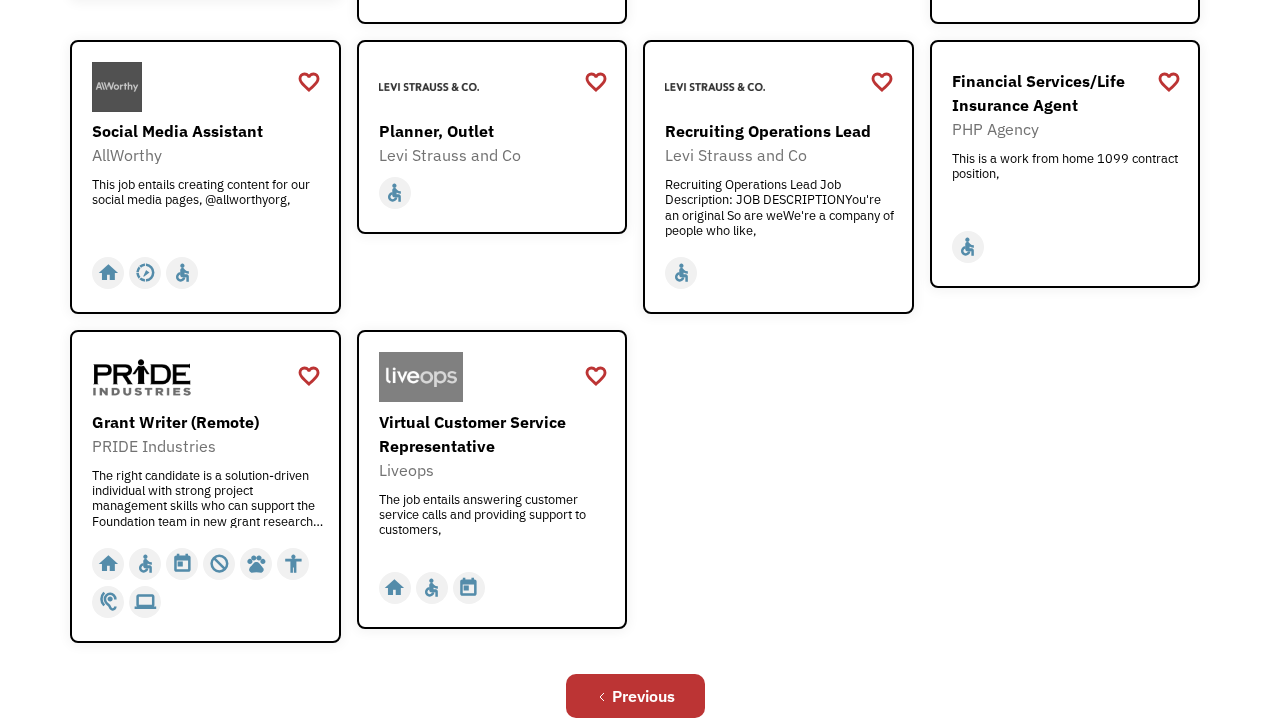 scroll, scrollTop: 681, scrollLeft: 0, axis: vertical 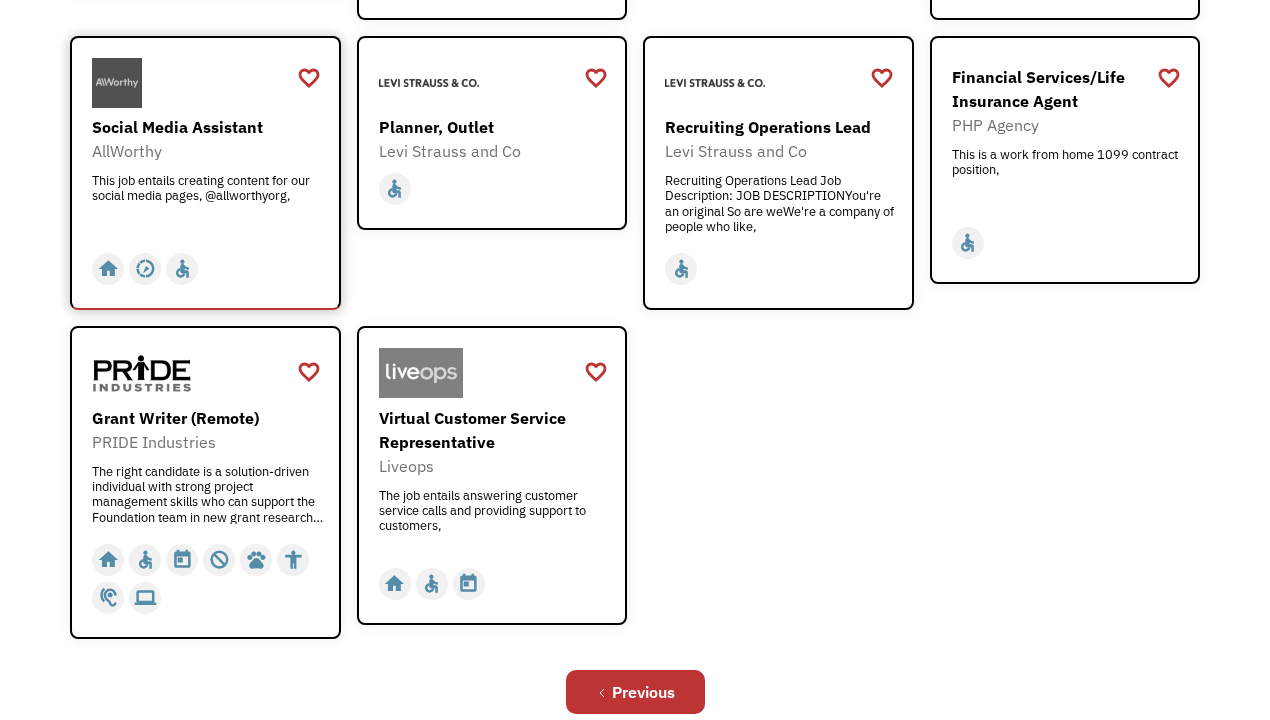 click on "This job entails creating content for our social media pages, @allworthyorg," at bounding box center (208, 203) 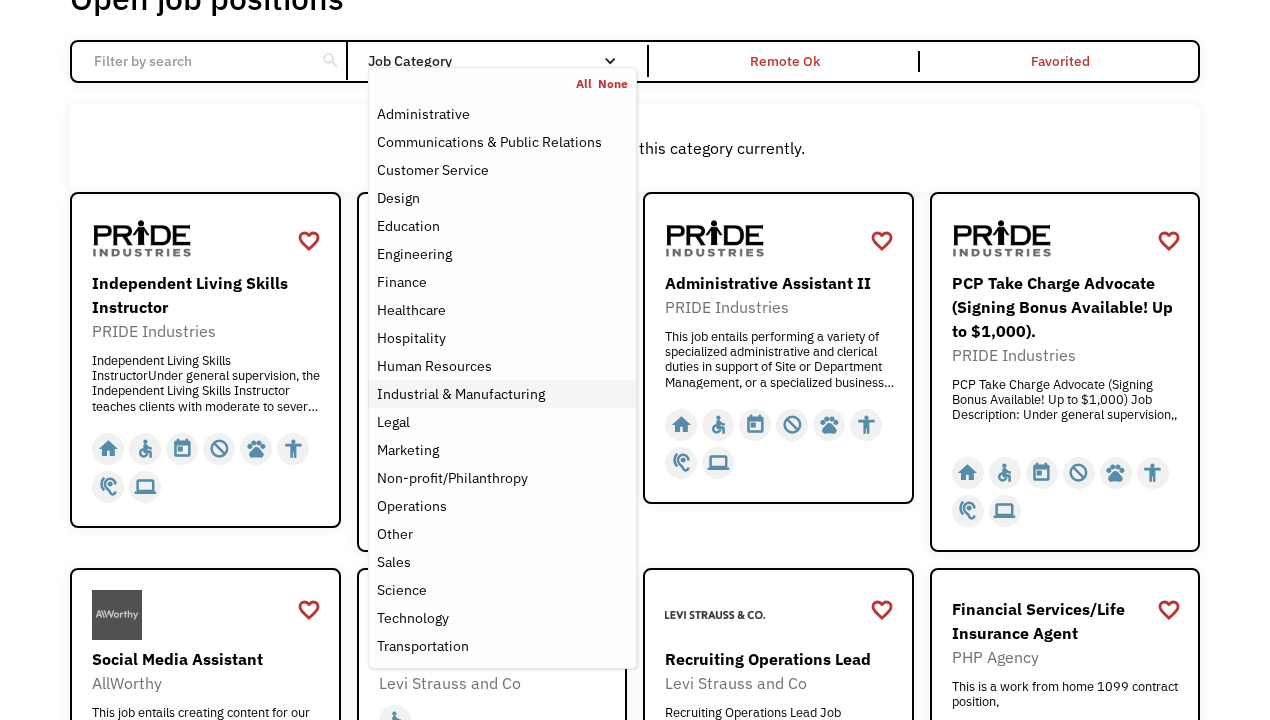 scroll, scrollTop: 157, scrollLeft: 0, axis: vertical 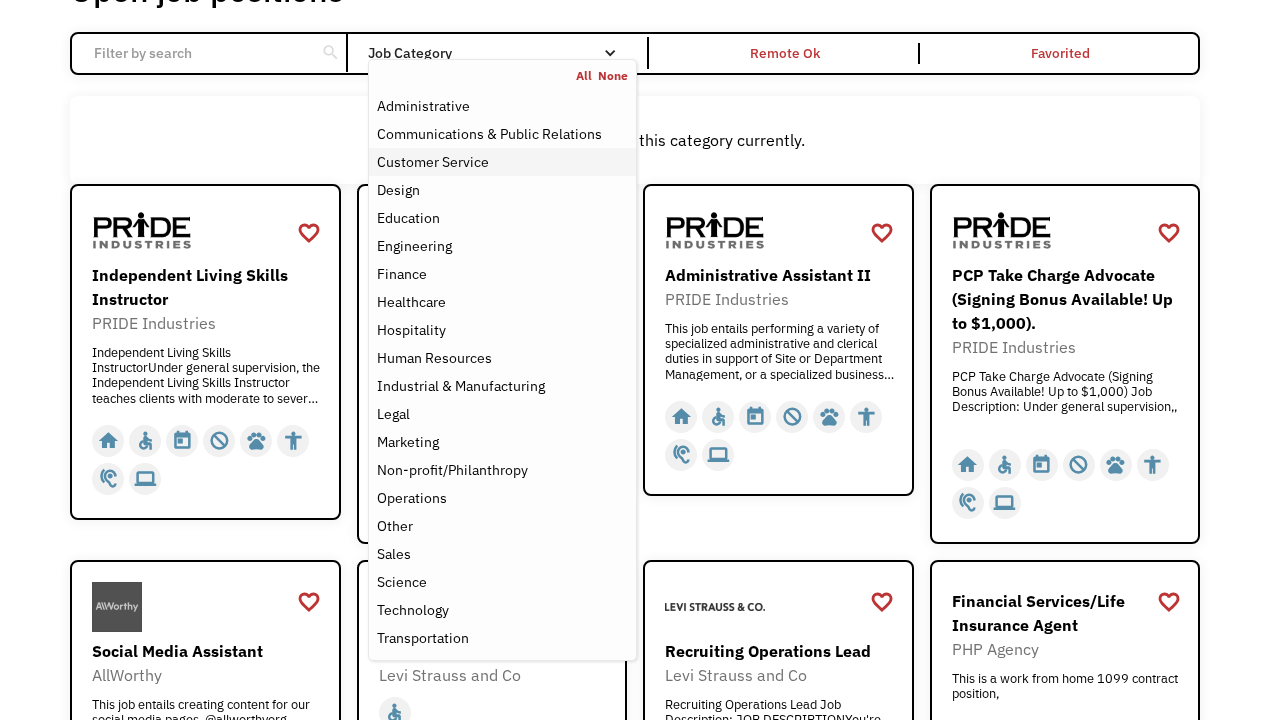 click on "Customer Service" at bounding box center [502, 162] 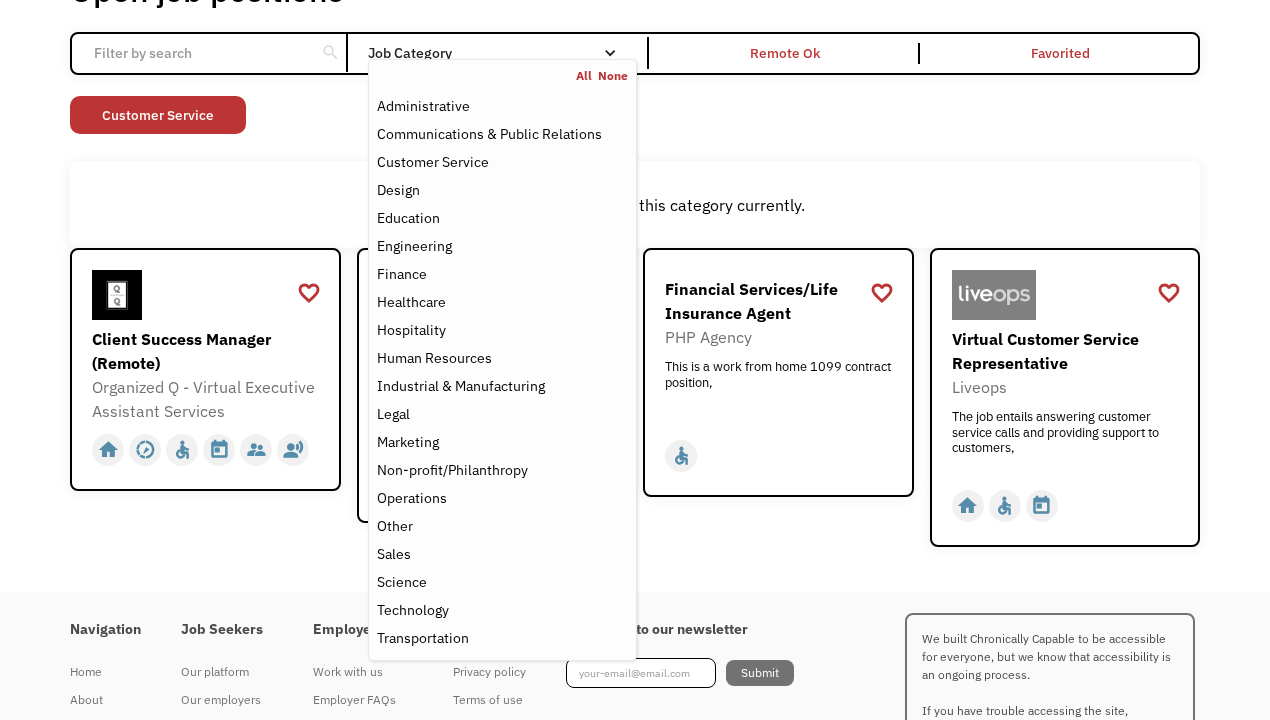 click on "Navigation Home About Press Stories" at bounding box center [125, 686] 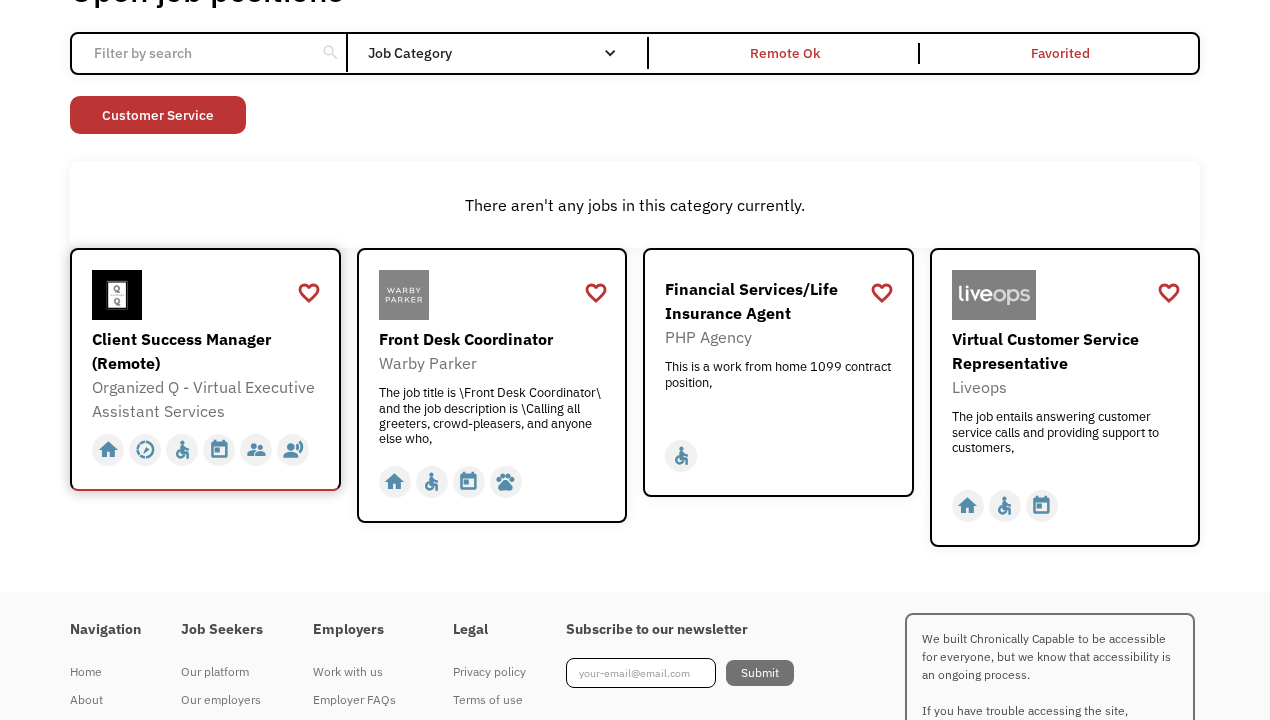 click on "Client Success Manager (Remote)" at bounding box center (208, 351) 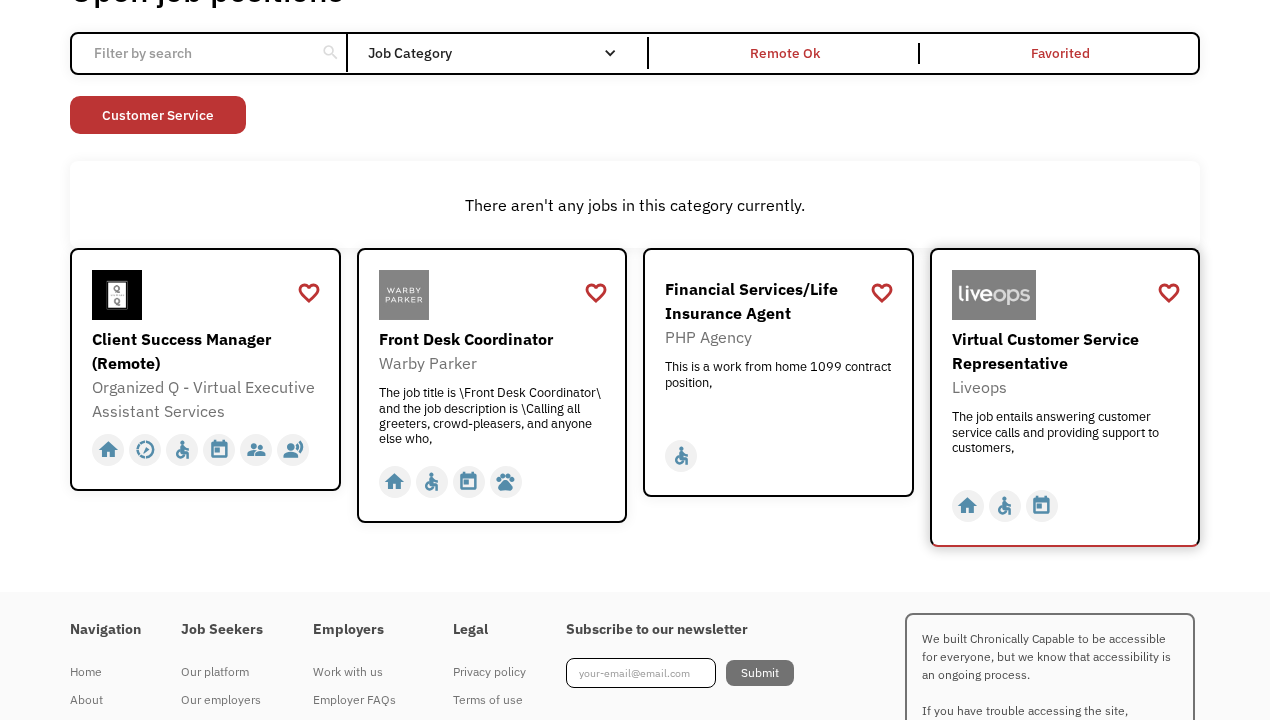 click on "Virtual Customer Service Representative Liveops The job entails answering customer service calls and providing support to customers, The job entails answering customer service calls and providing support to customers,
https://join.liveops.com/job/remote-work-from-home-independent-contractor-call-center-representative/?utm_source=chronicallycapable&utm_medium=jobboard&utm_campaign=chronicallycapablewaccs" at bounding box center [1068, 398] 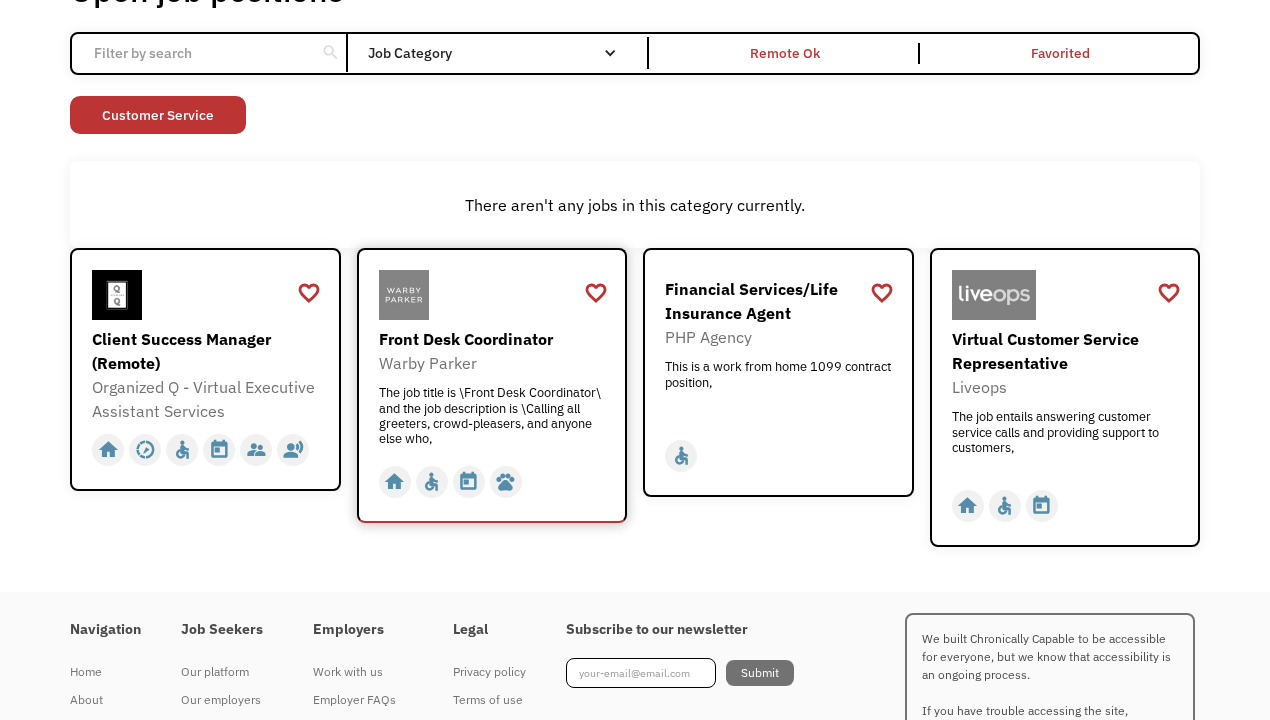 scroll, scrollTop: 0, scrollLeft: 0, axis: both 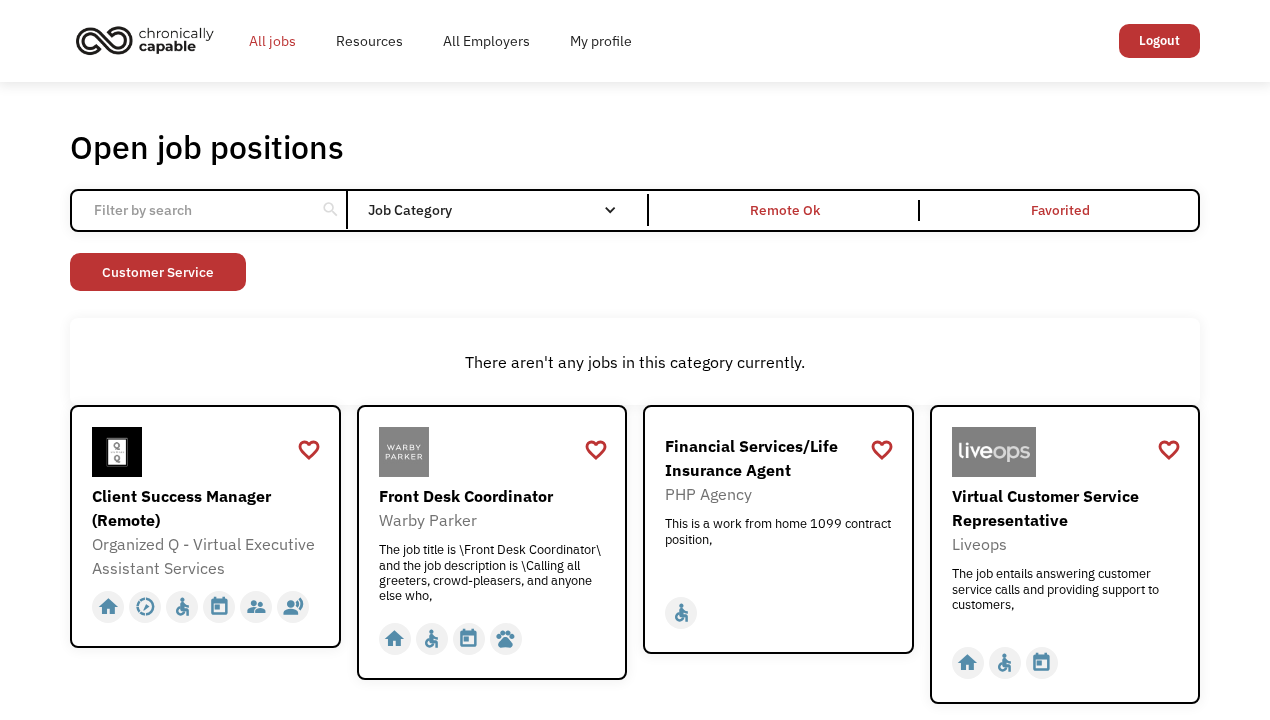click on "All jobs" at bounding box center (272, 41) 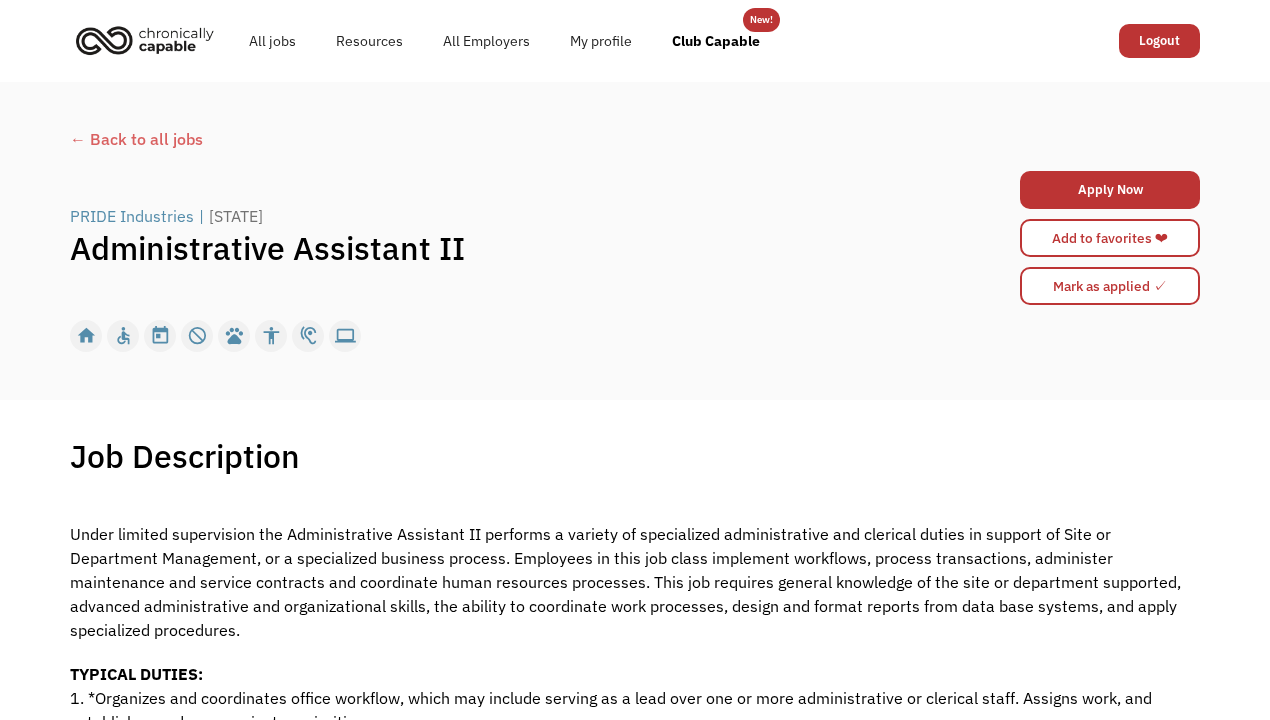 scroll, scrollTop: 0, scrollLeft: 0, axis: both 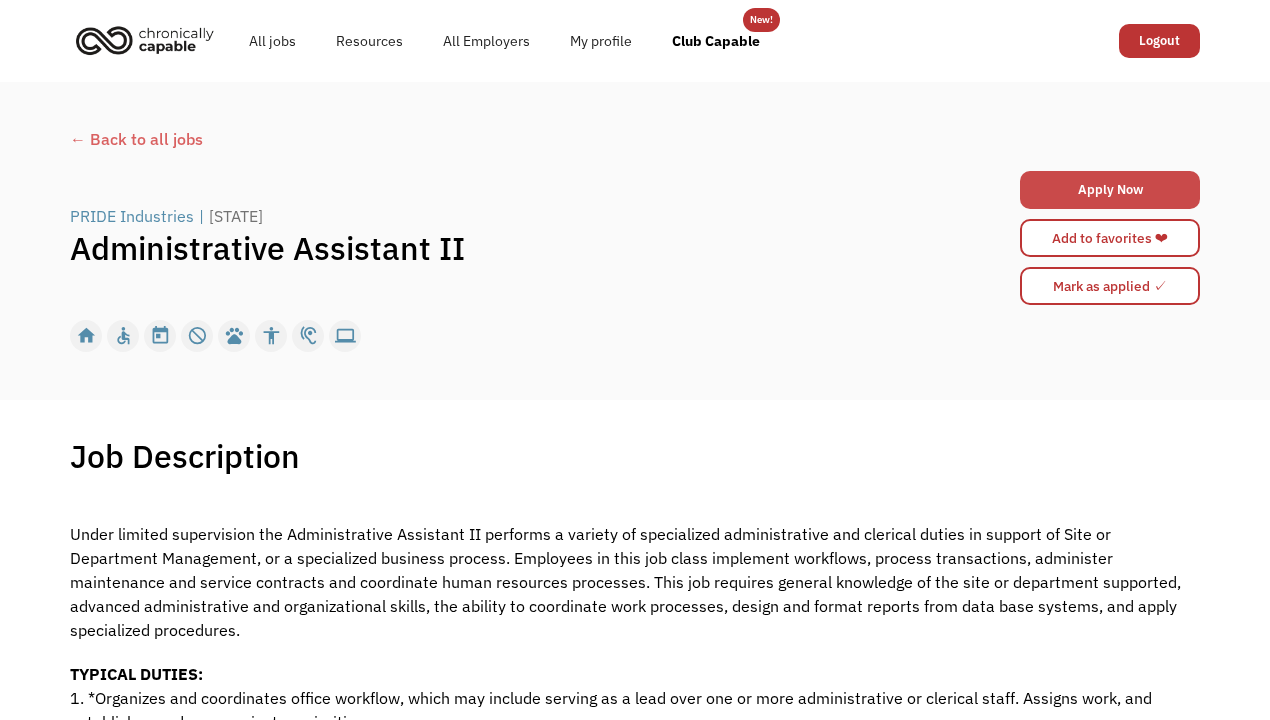 click on "Apply Now" at bounding box center [1110, 190] 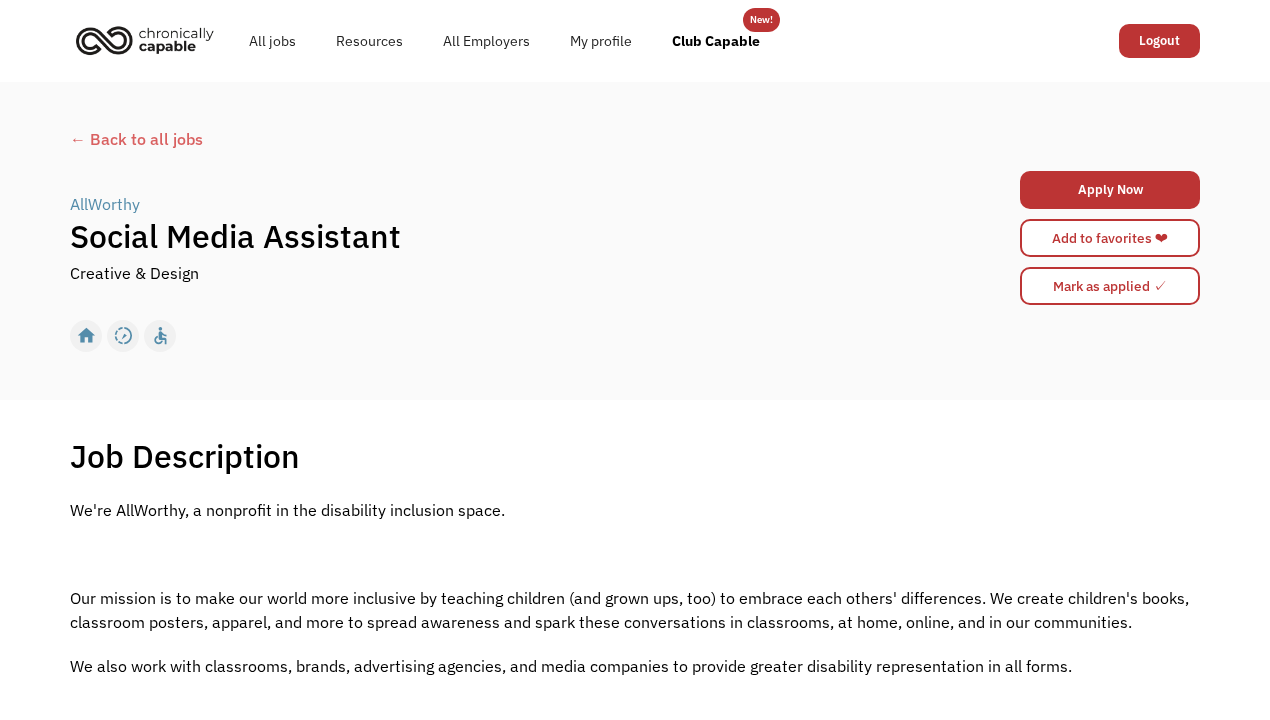 scroll, scrollTop: 0, scrollLeft: 0, axis: both 